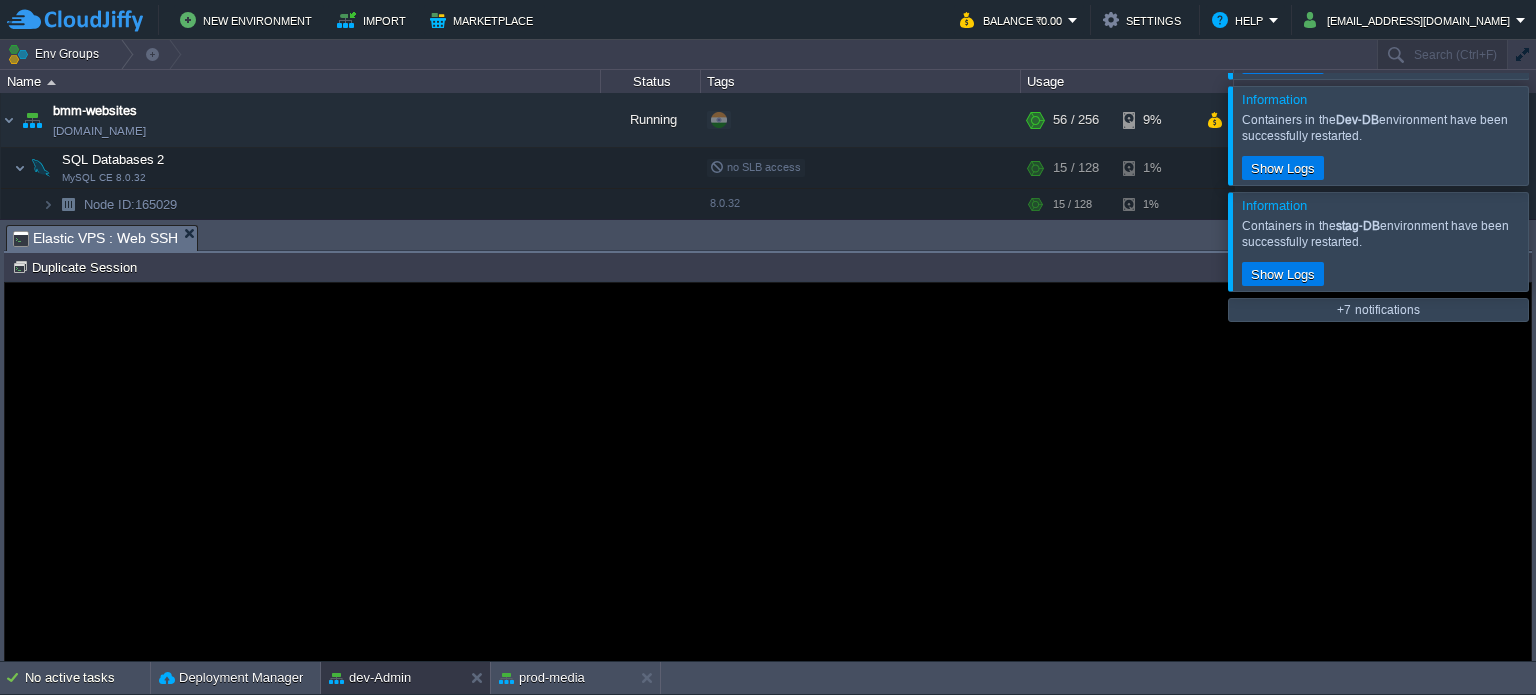 scroll, scrollTop: 0, scrollLeft: 0, axis: both 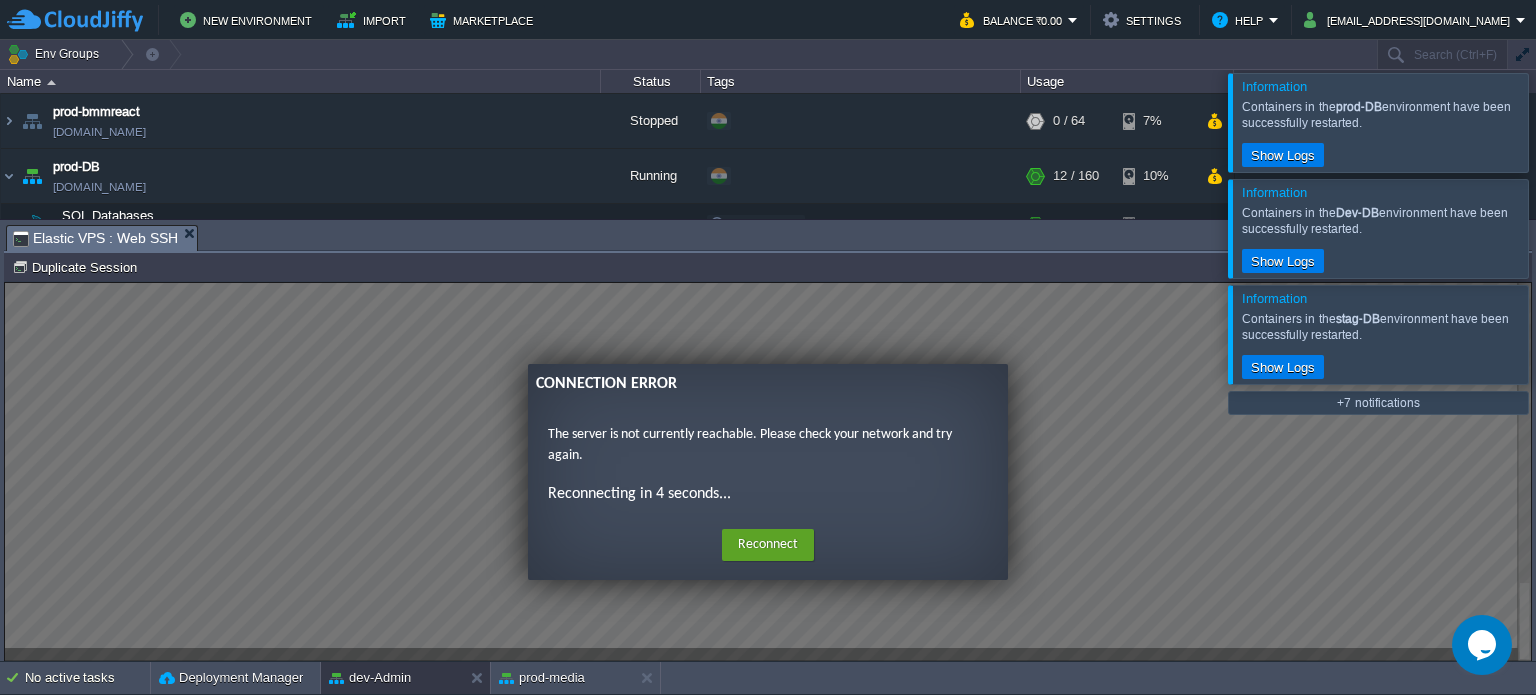 click on "Reconnect" at bounding box center [768, 545] 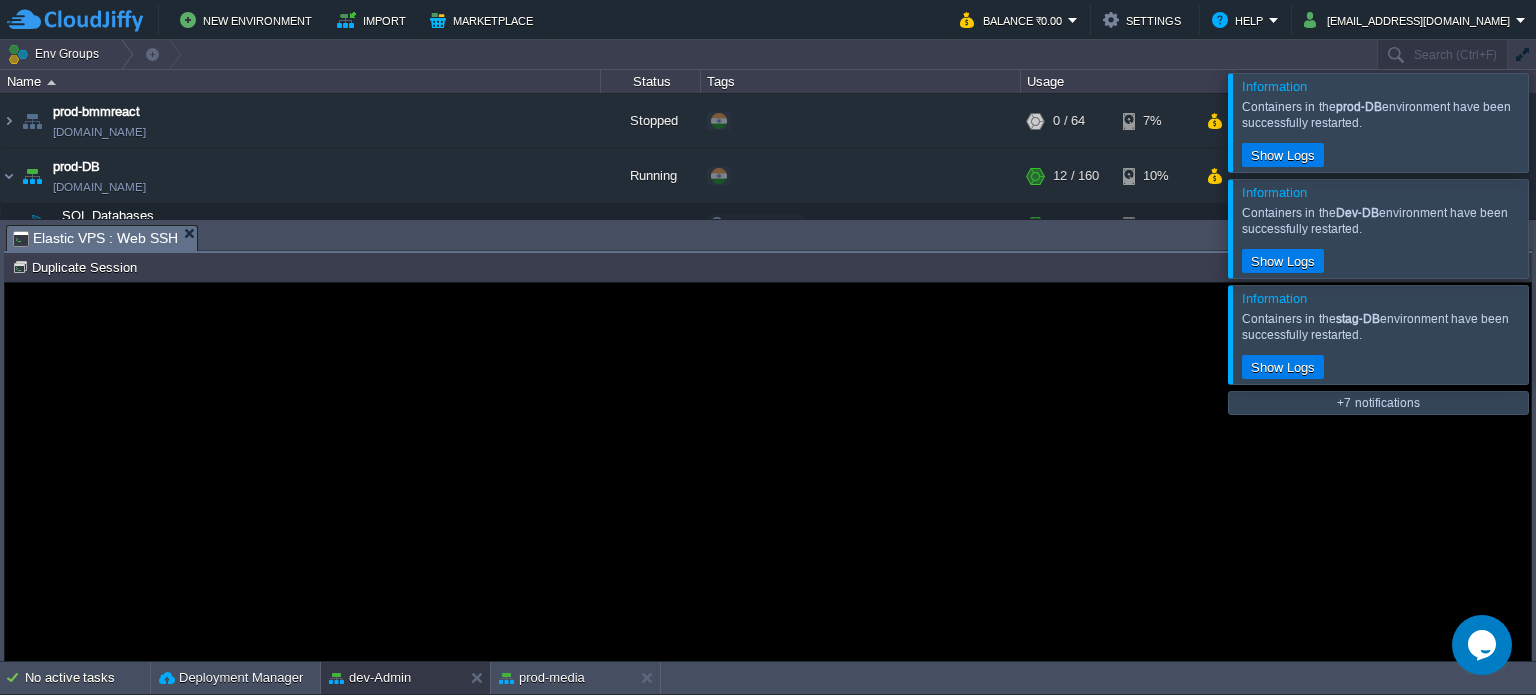 click at bounding box center [1560, 122] 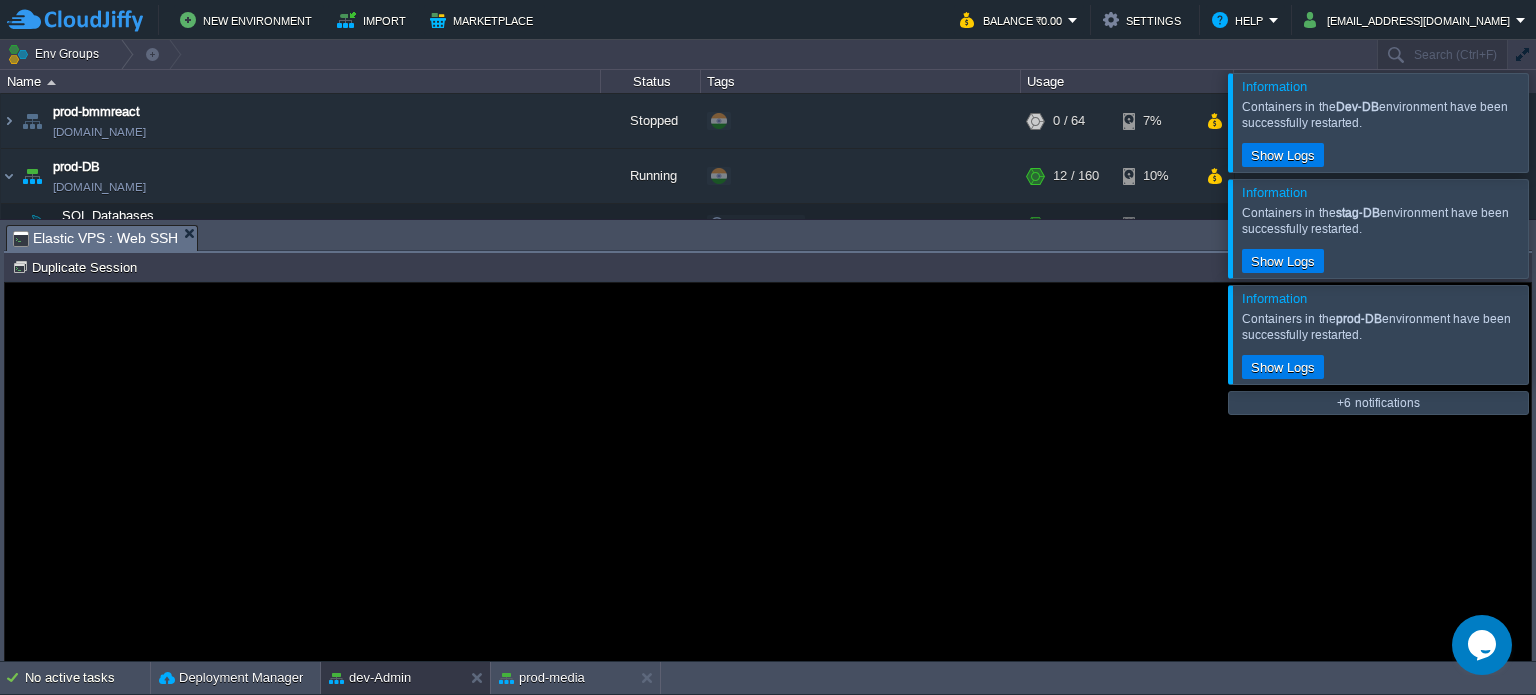 click at bounding box center [1560, 228] 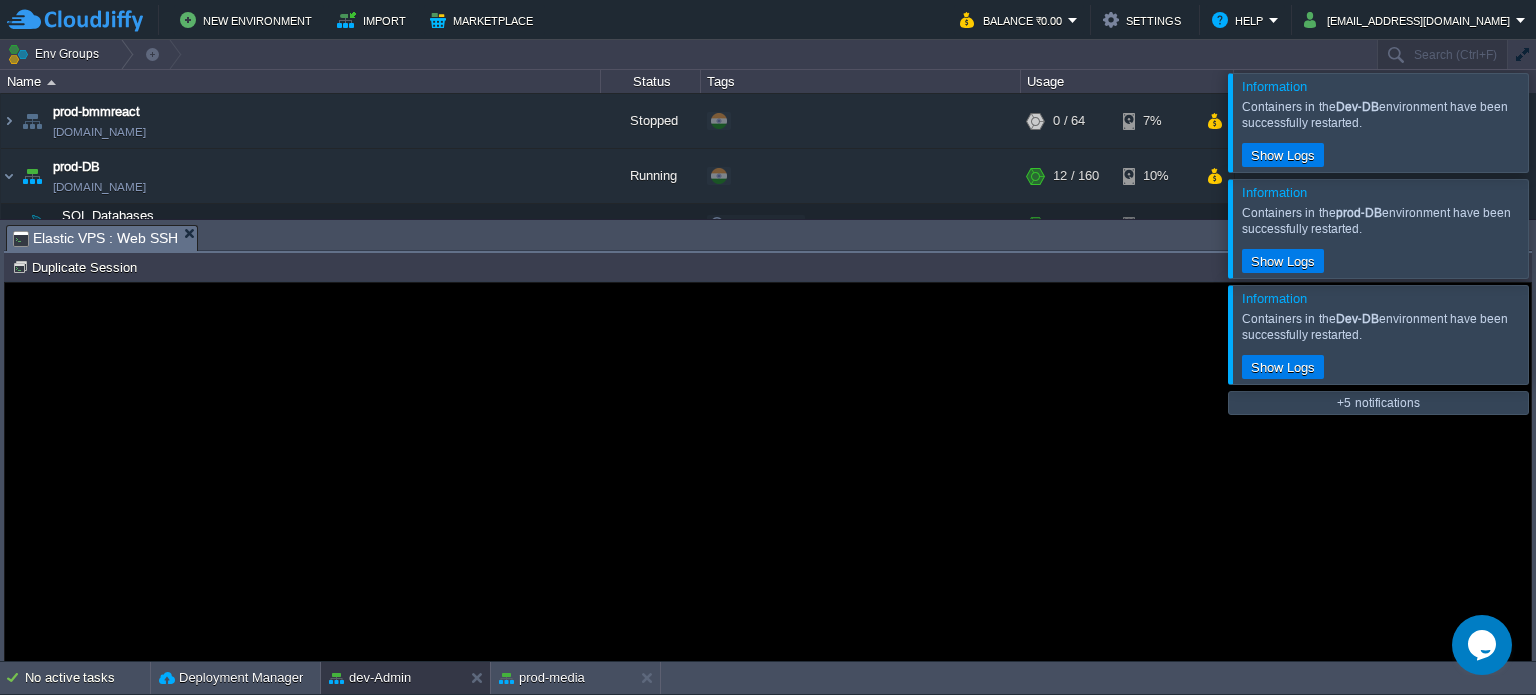 click at bounding box center [1560, 228] 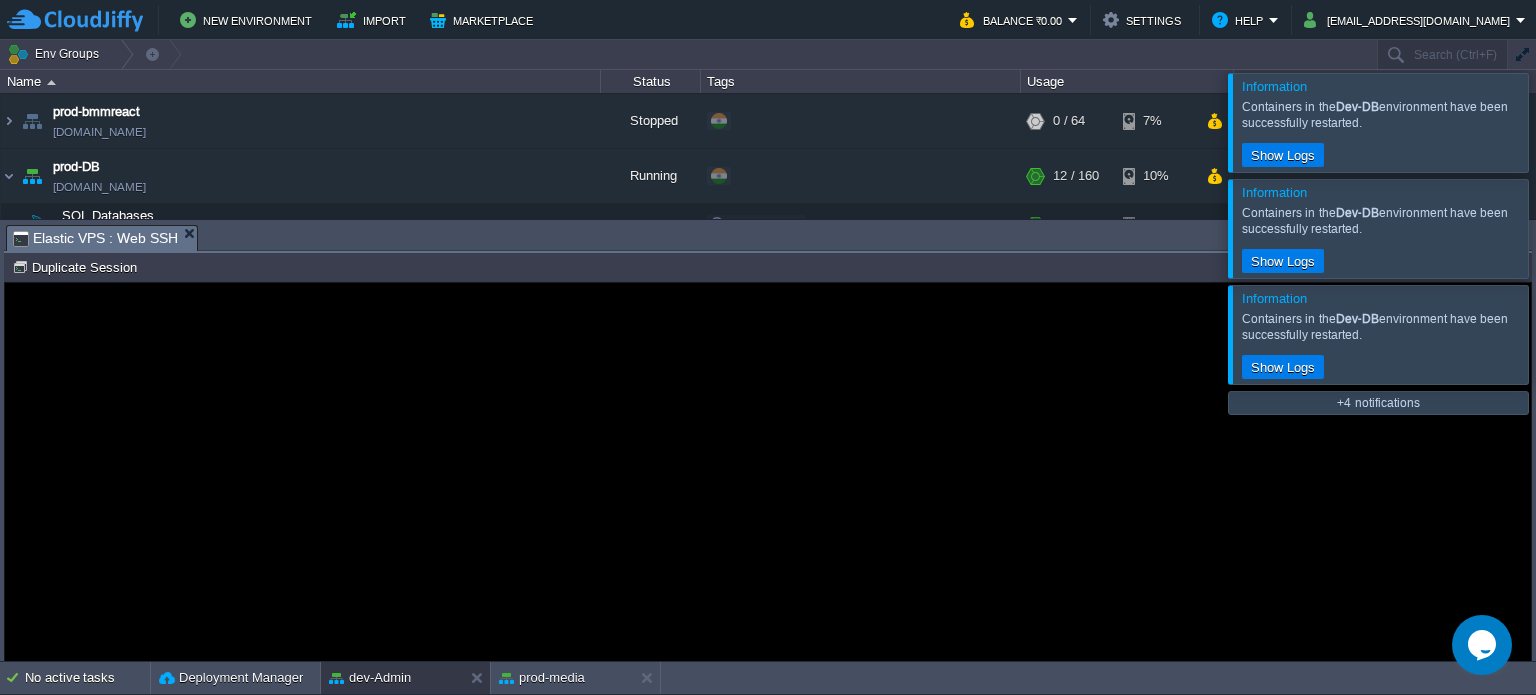 click at bounding box center [1560, 122] 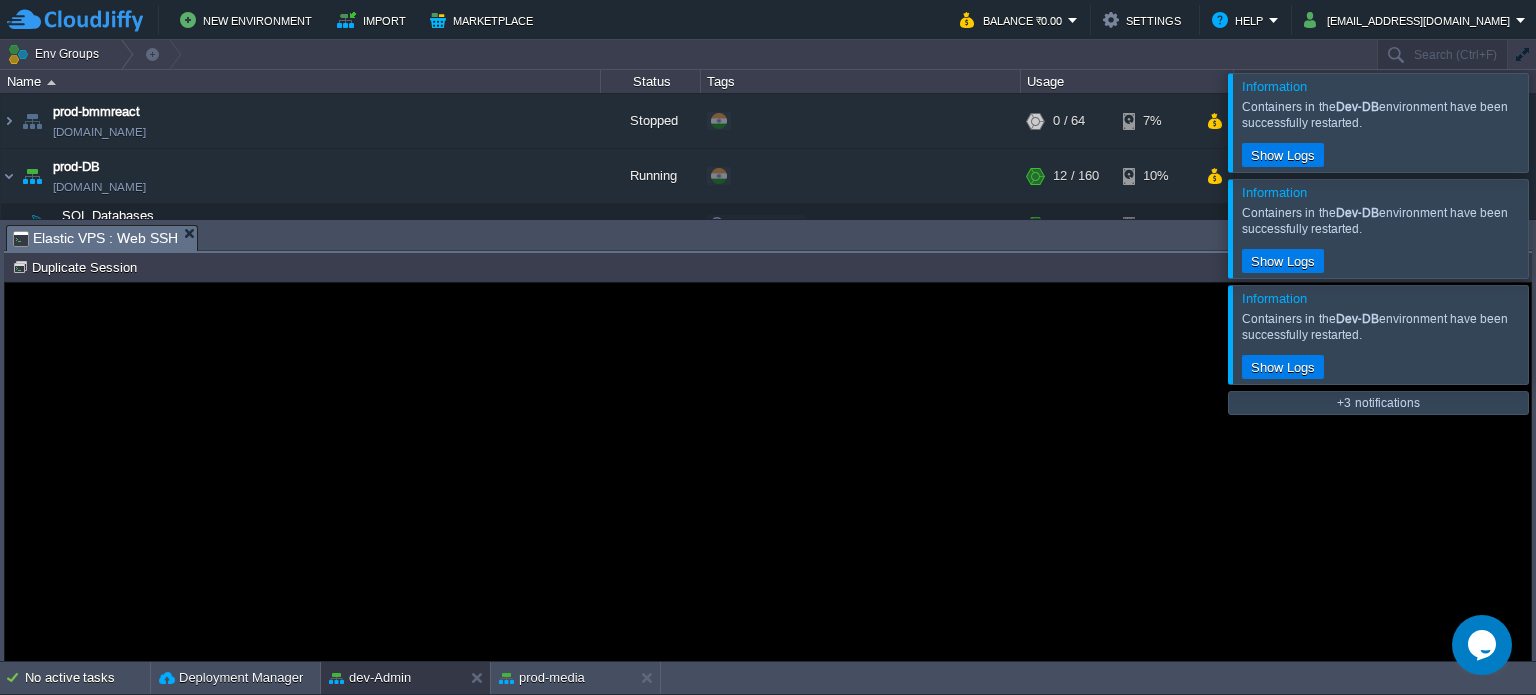 click at bounding box center (1560, 334) 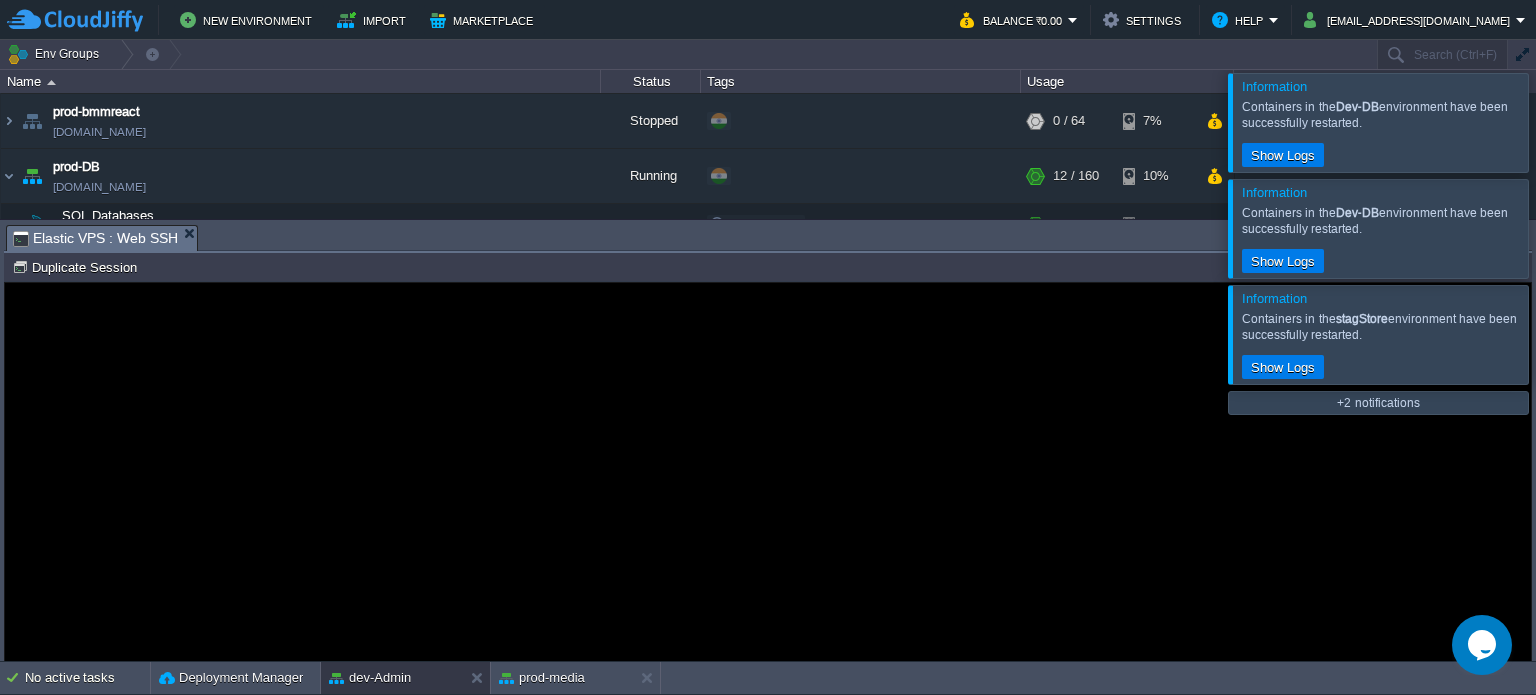click at bounding box center (1560, 334) 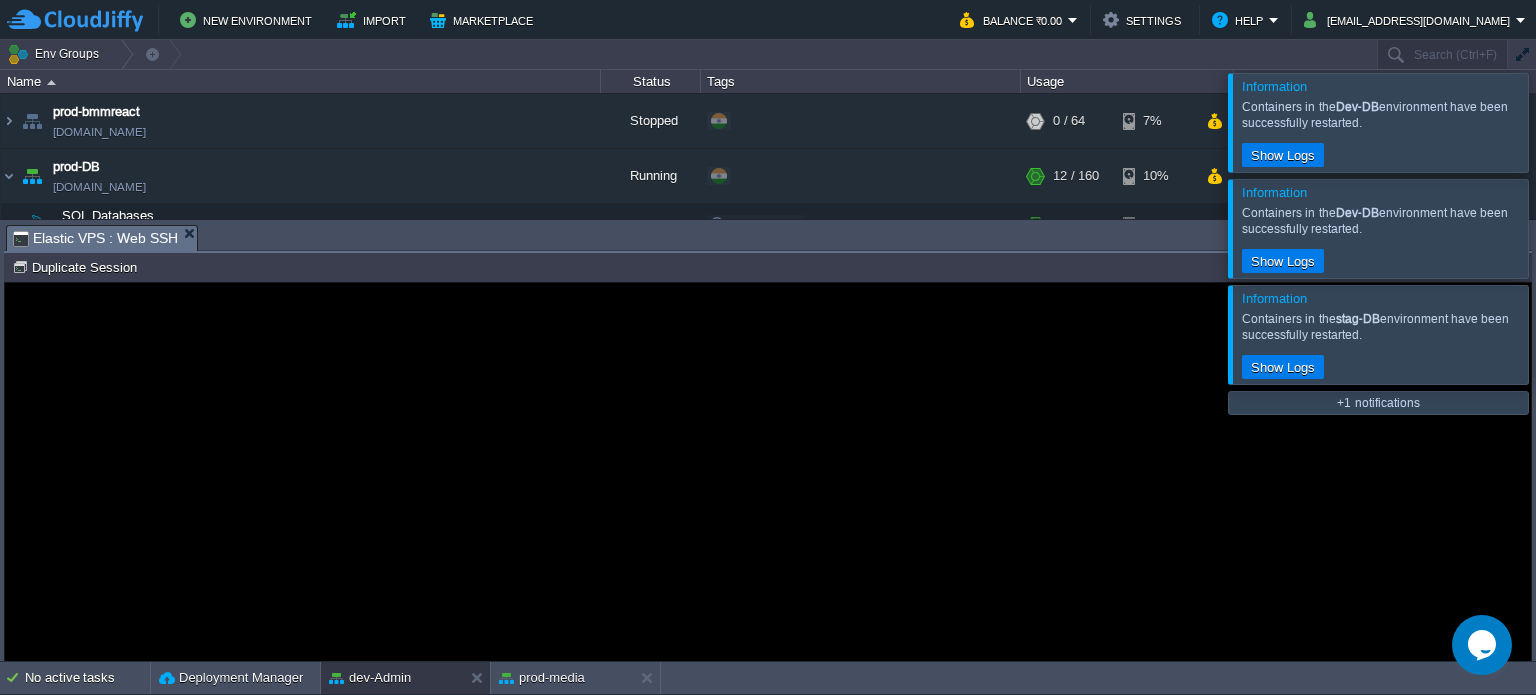 click at bounding box center [1560, 228] 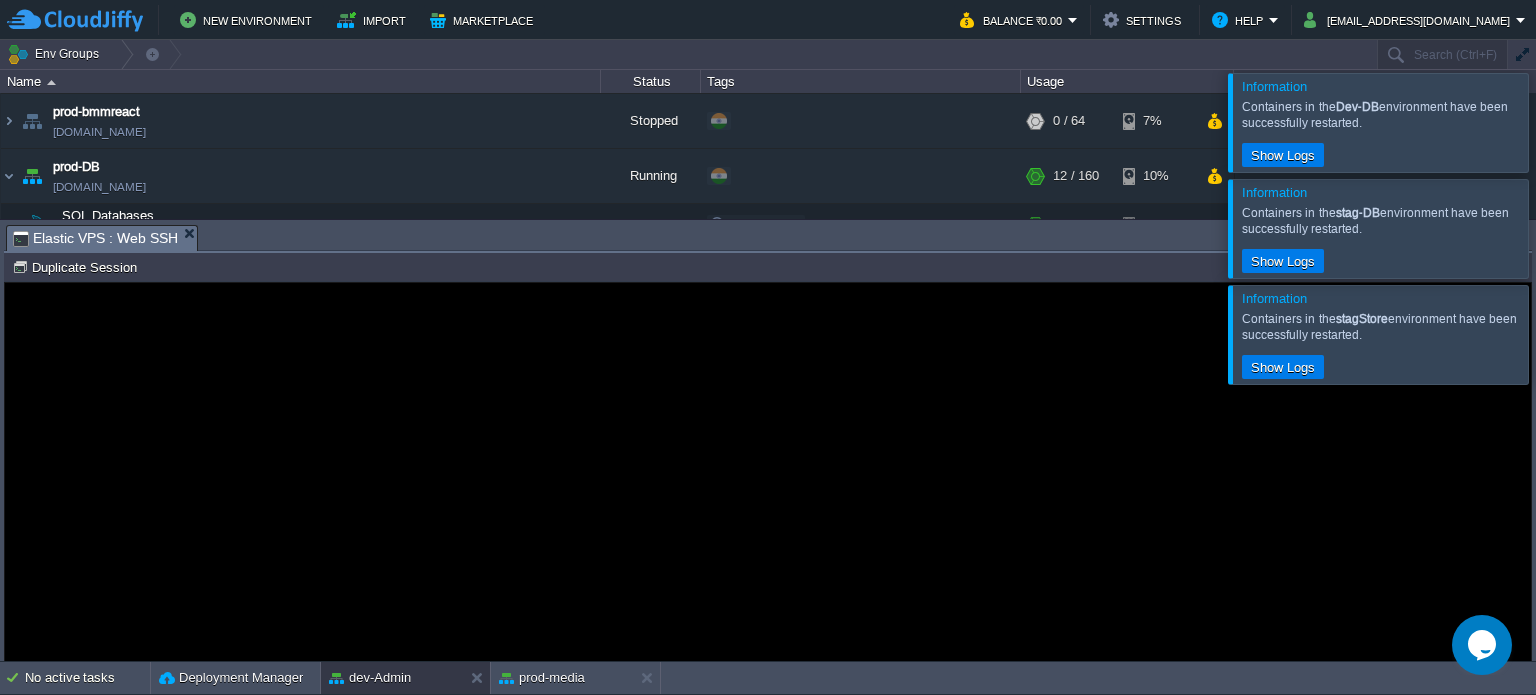 click at bounding box center (1560, 122) 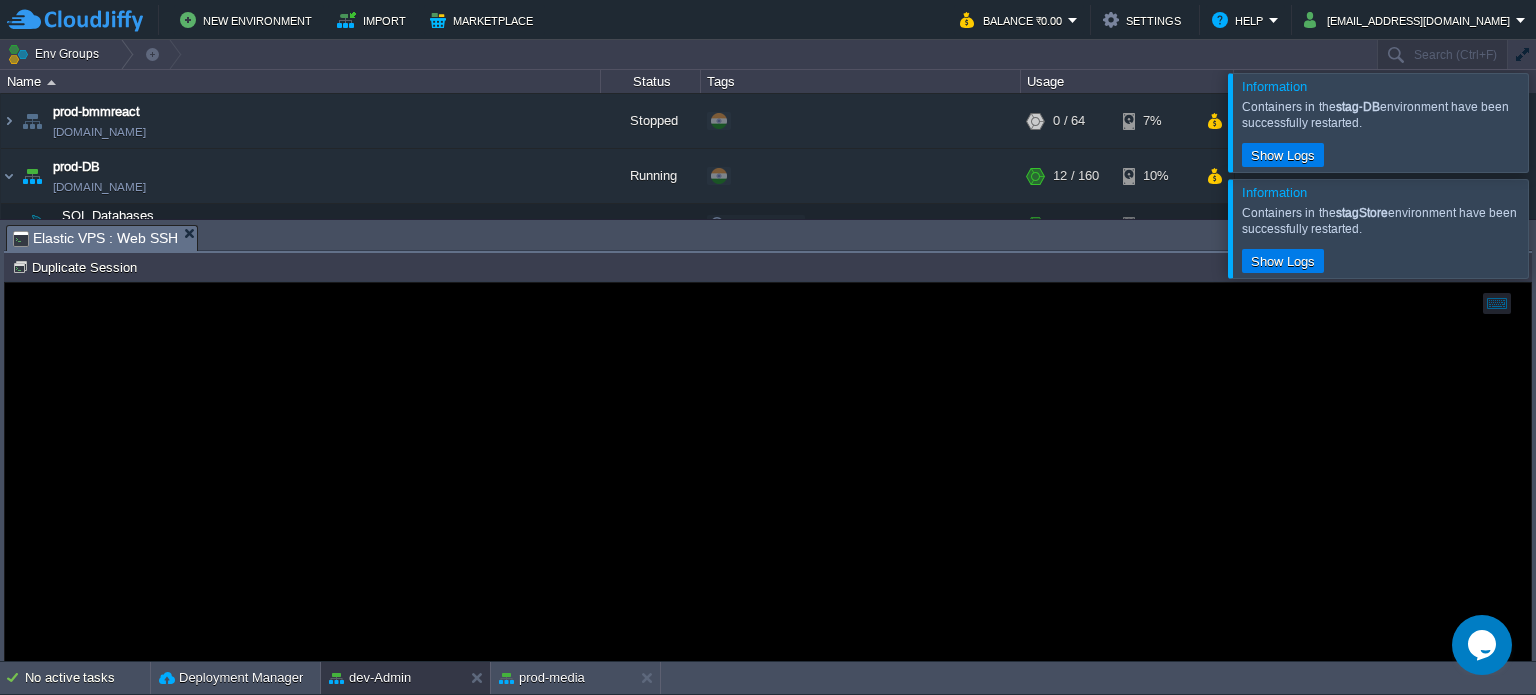 click at bounding box center (1560, 228) 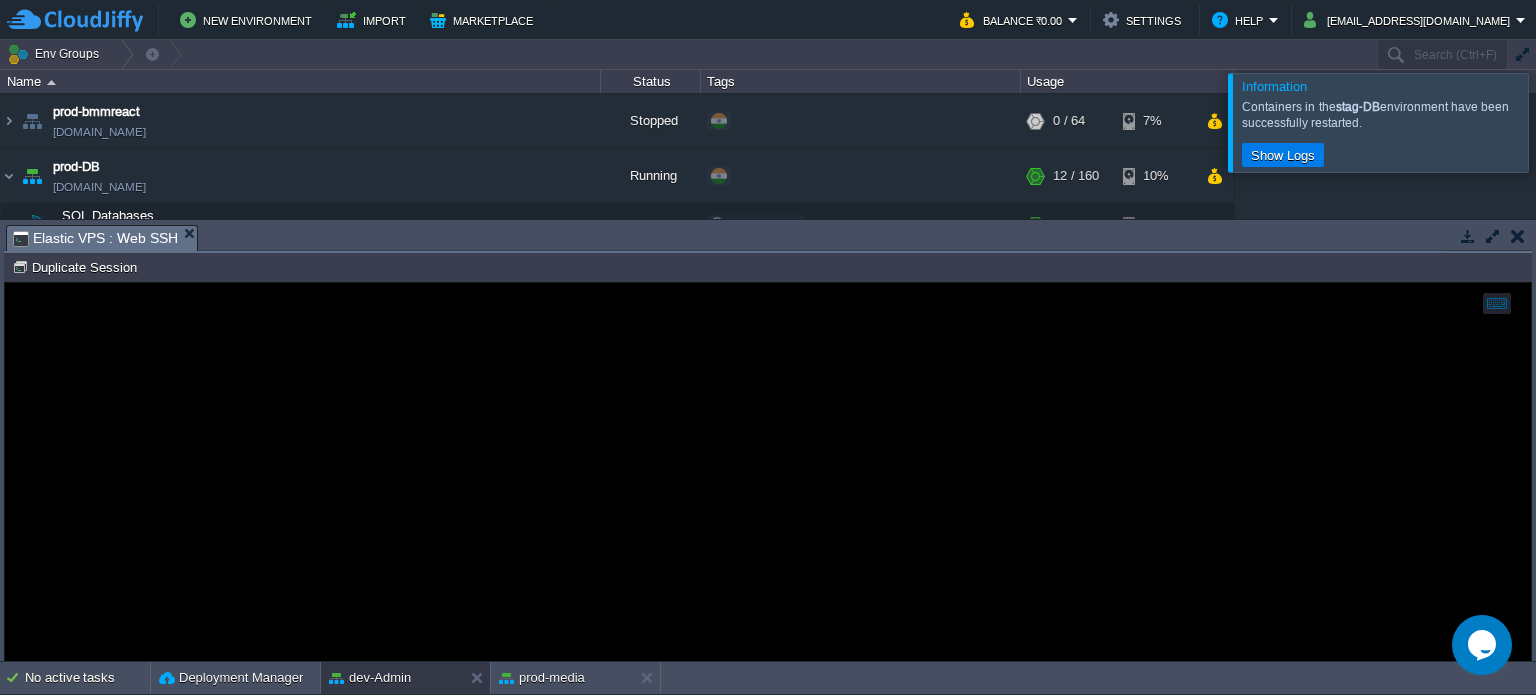 click at bounding box center [1560, 122] 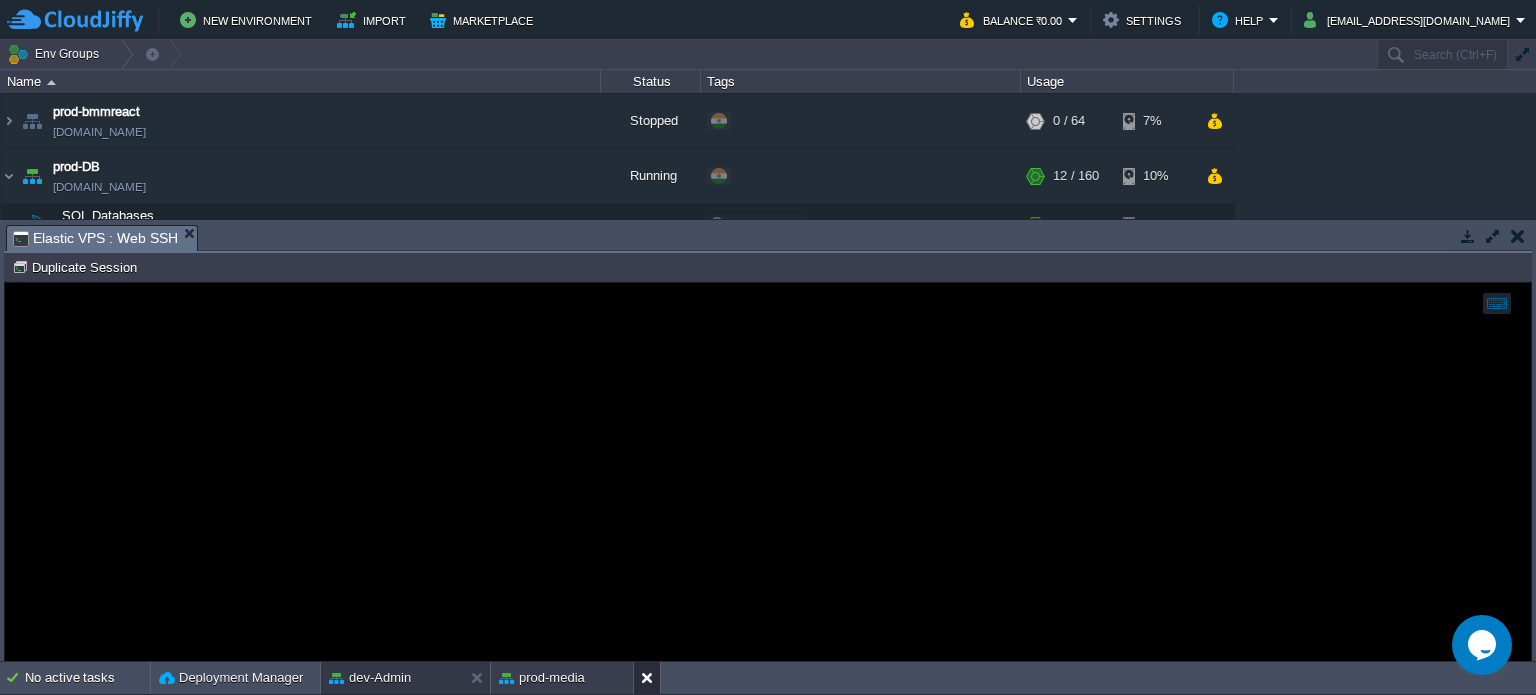 drag, startPoint x: 650, startPoint y: 674, endPoint x: 624, endPoint y: 672, distance: 26.076809 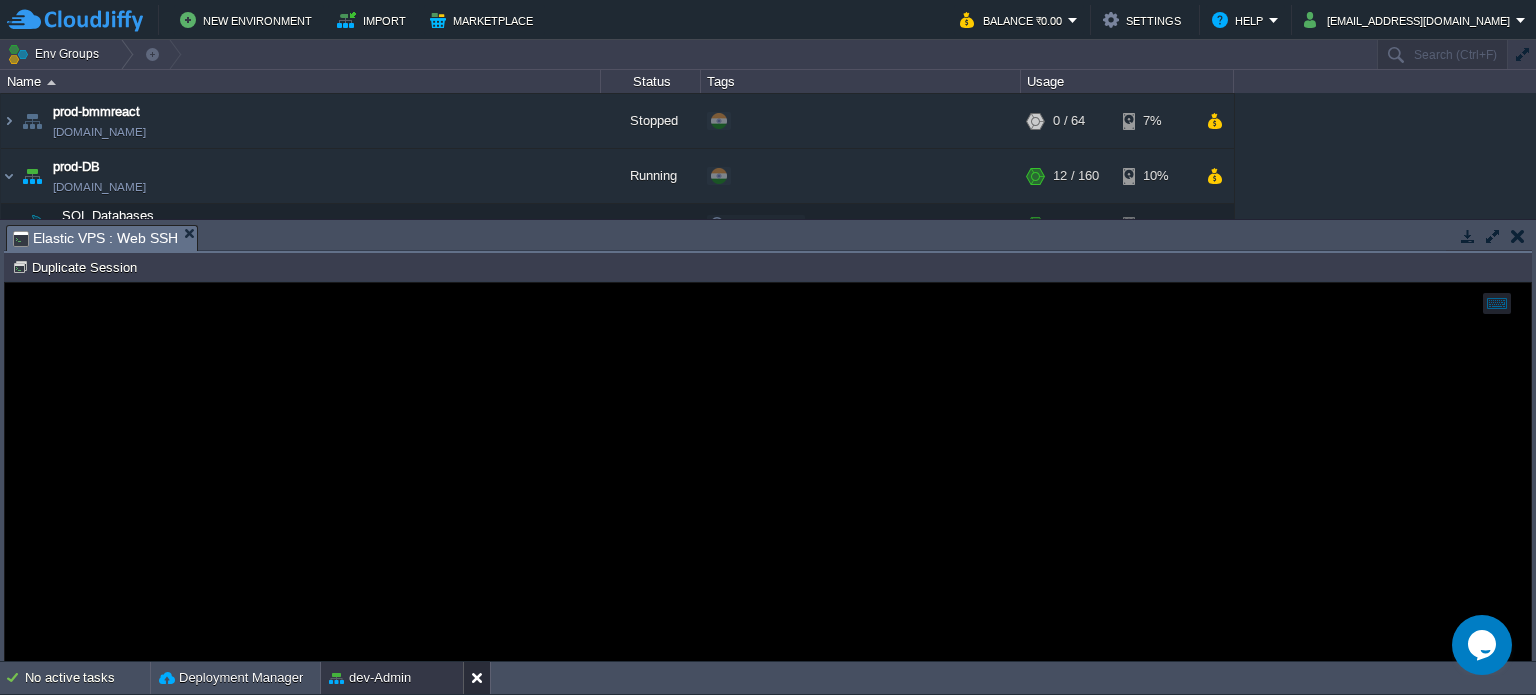click at bounding box center (481, 678) 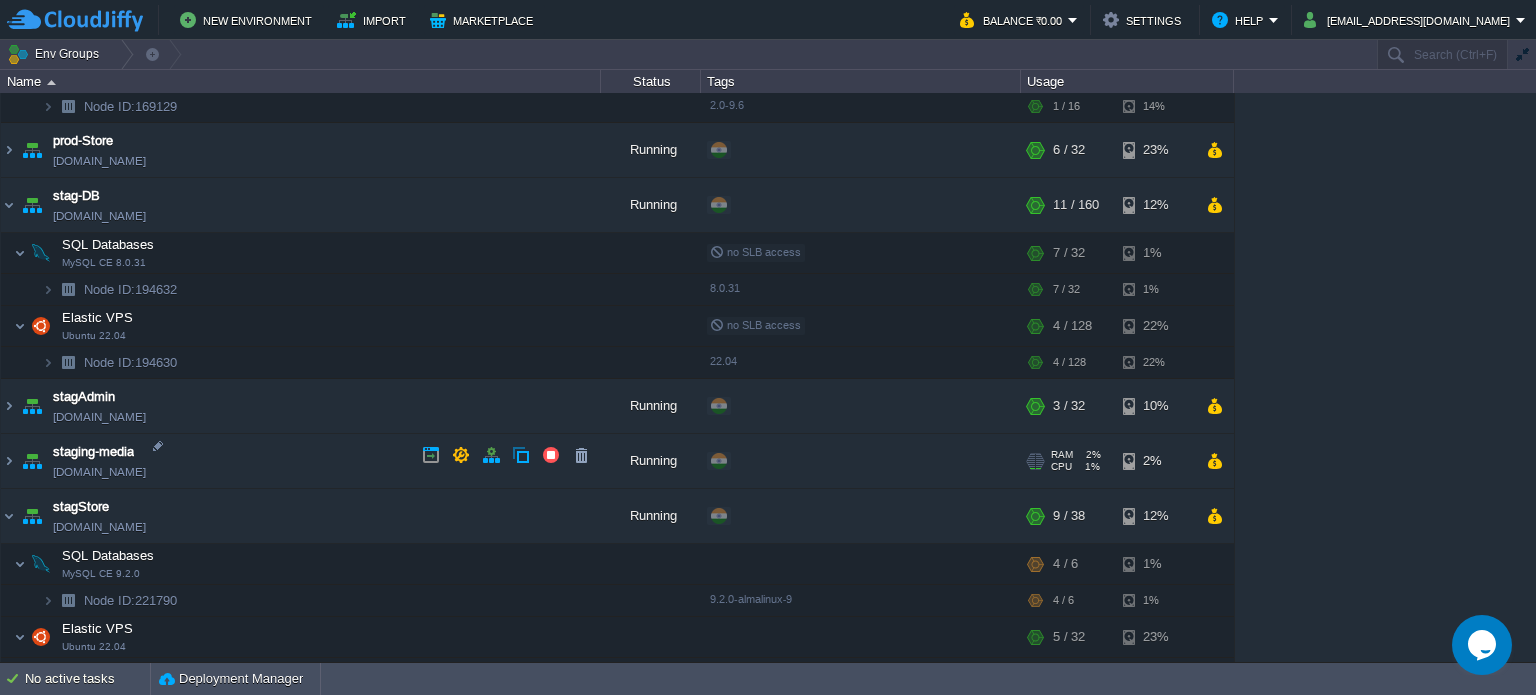 scroll, scrollTop: 1282, scrollLeft: 0, axis: vertical 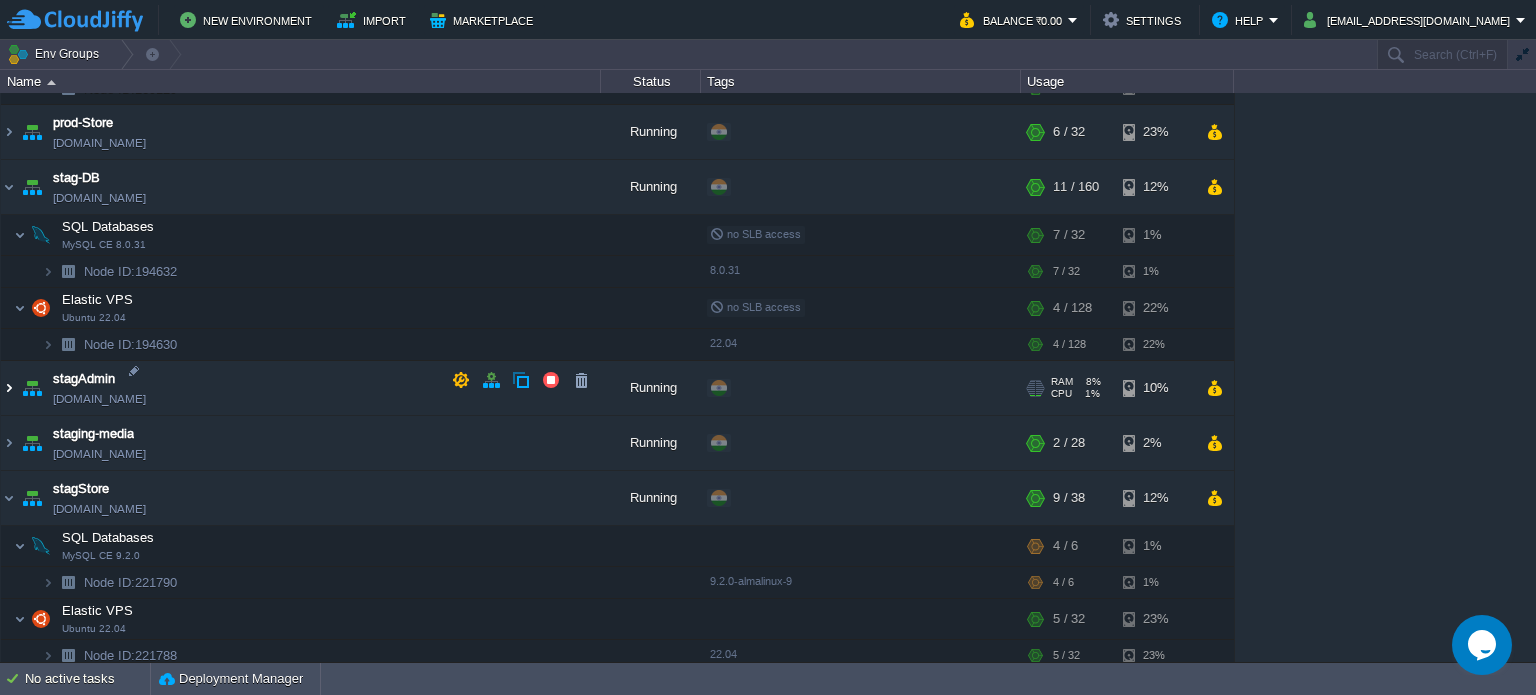 click at bounding box center (9, 388) 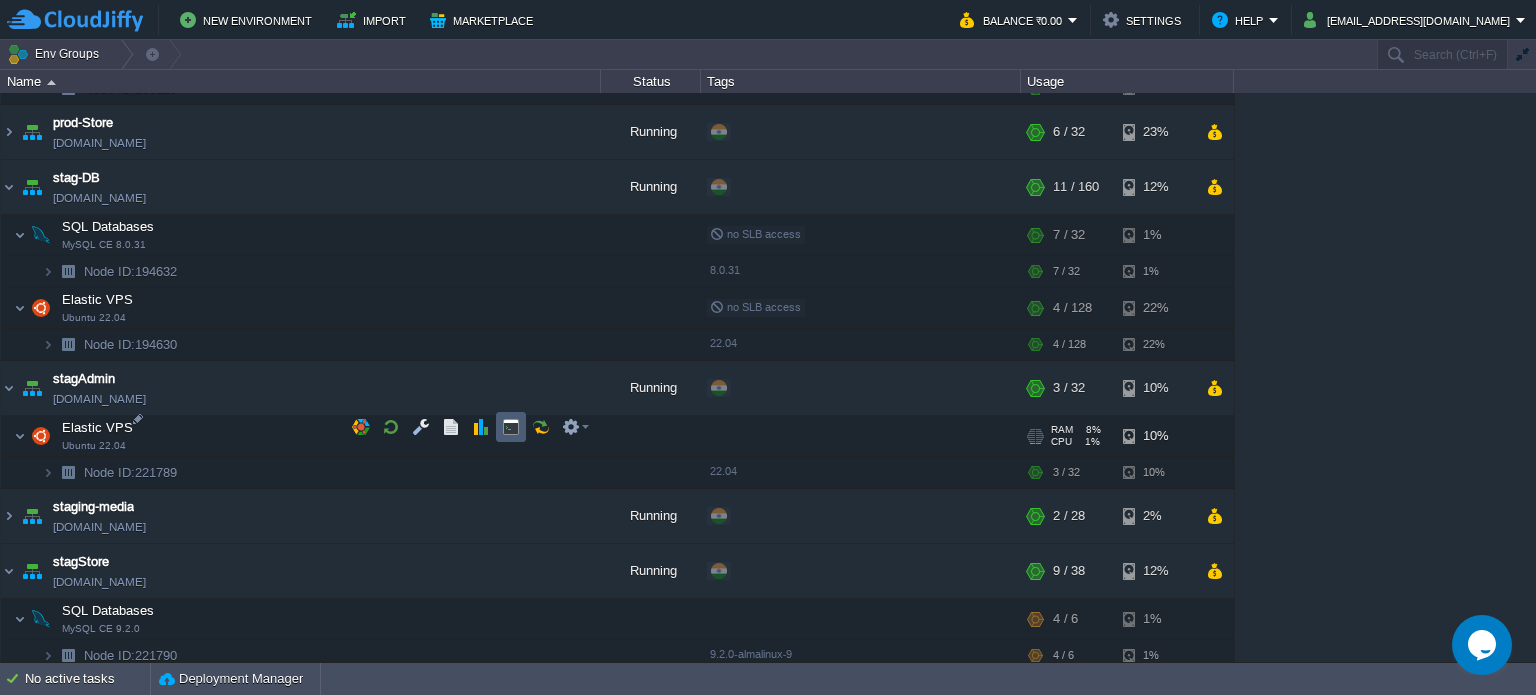 click at bounding box center (511, 427) 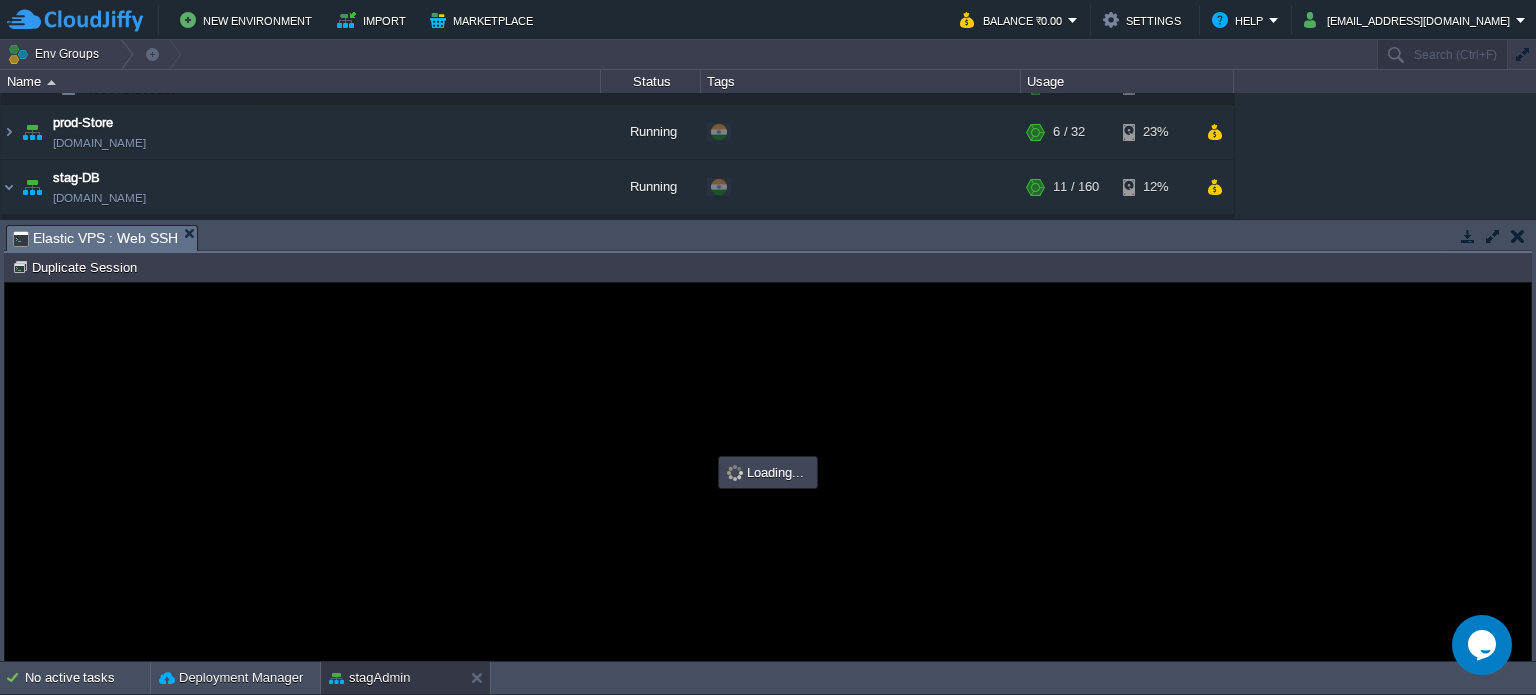 scroll, scrollTop: 0, scrollLeft: 0, axis: both 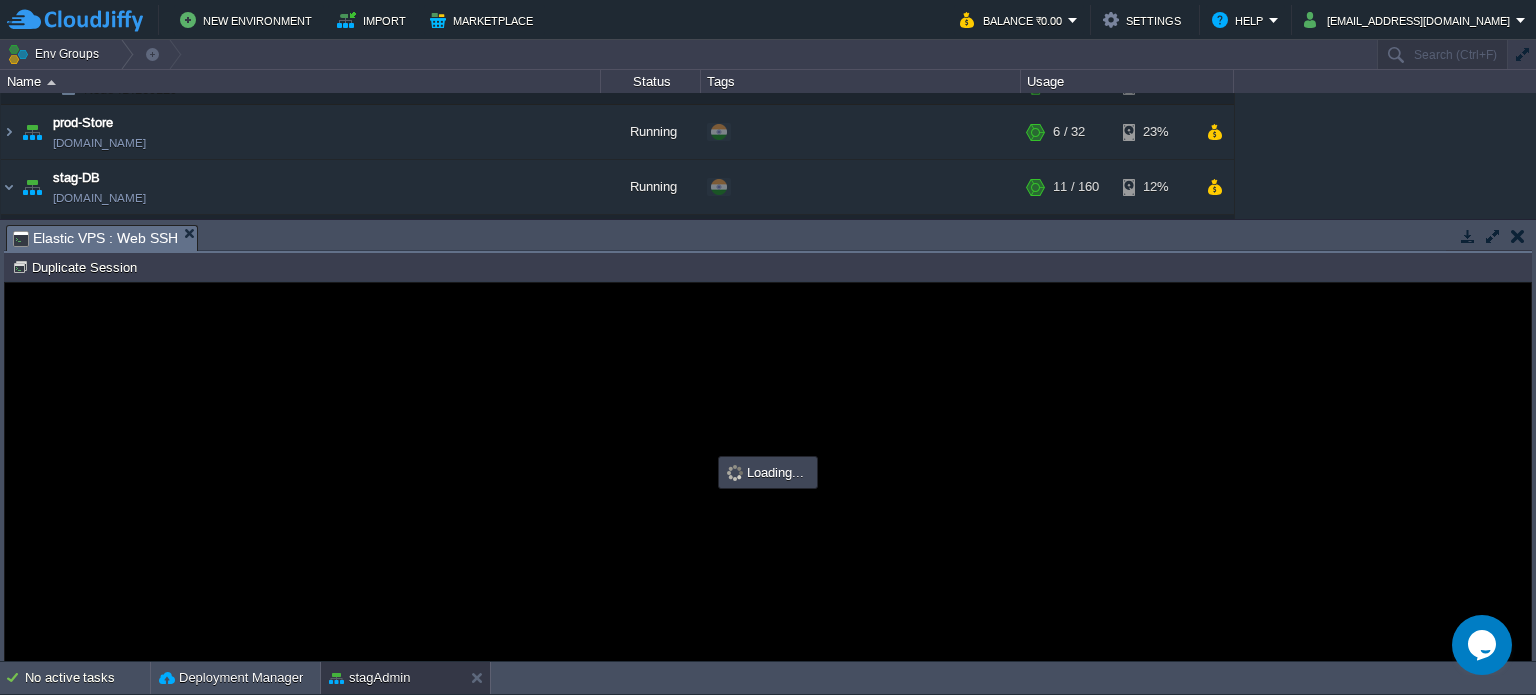 type on "#000000" 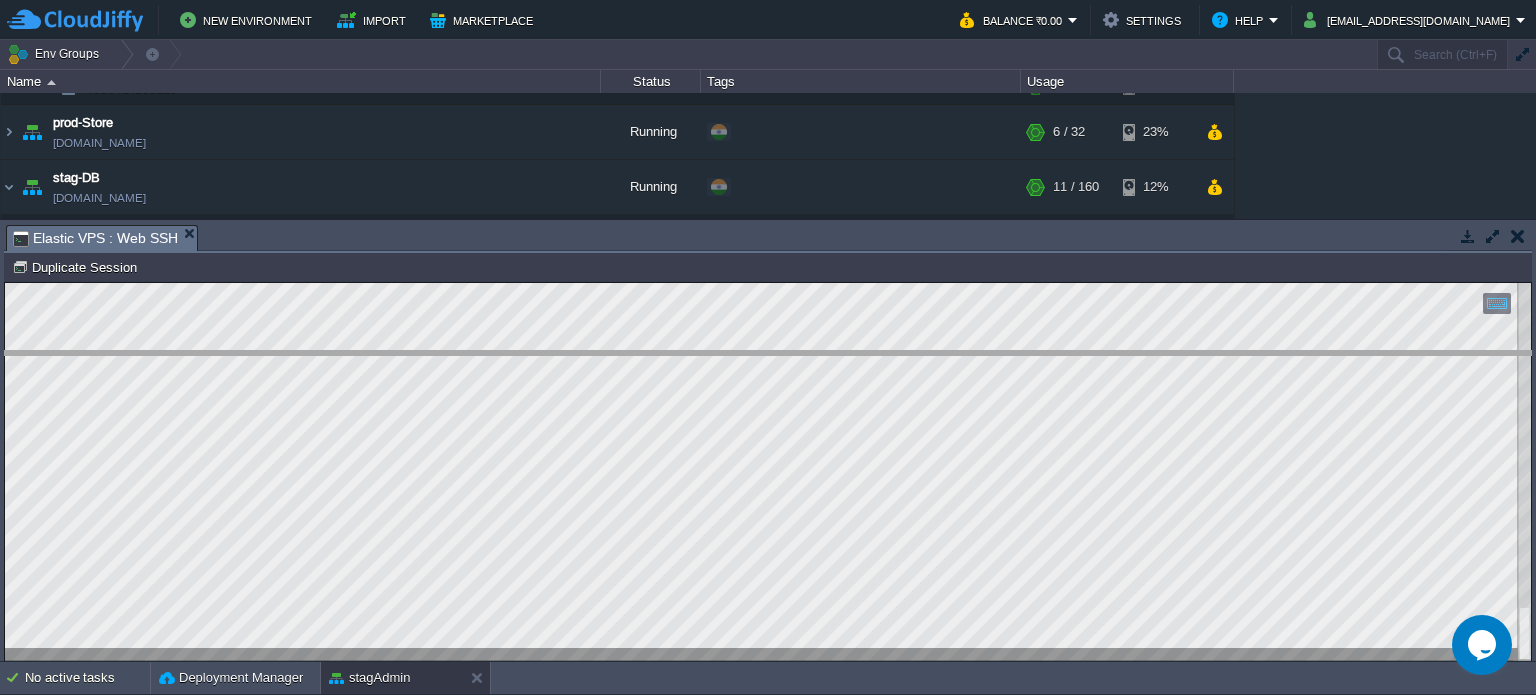 drag, startPoint x: 551, startPoint y: 233, endPoint x: 563, endPoint y: 374, distance: 141.50972 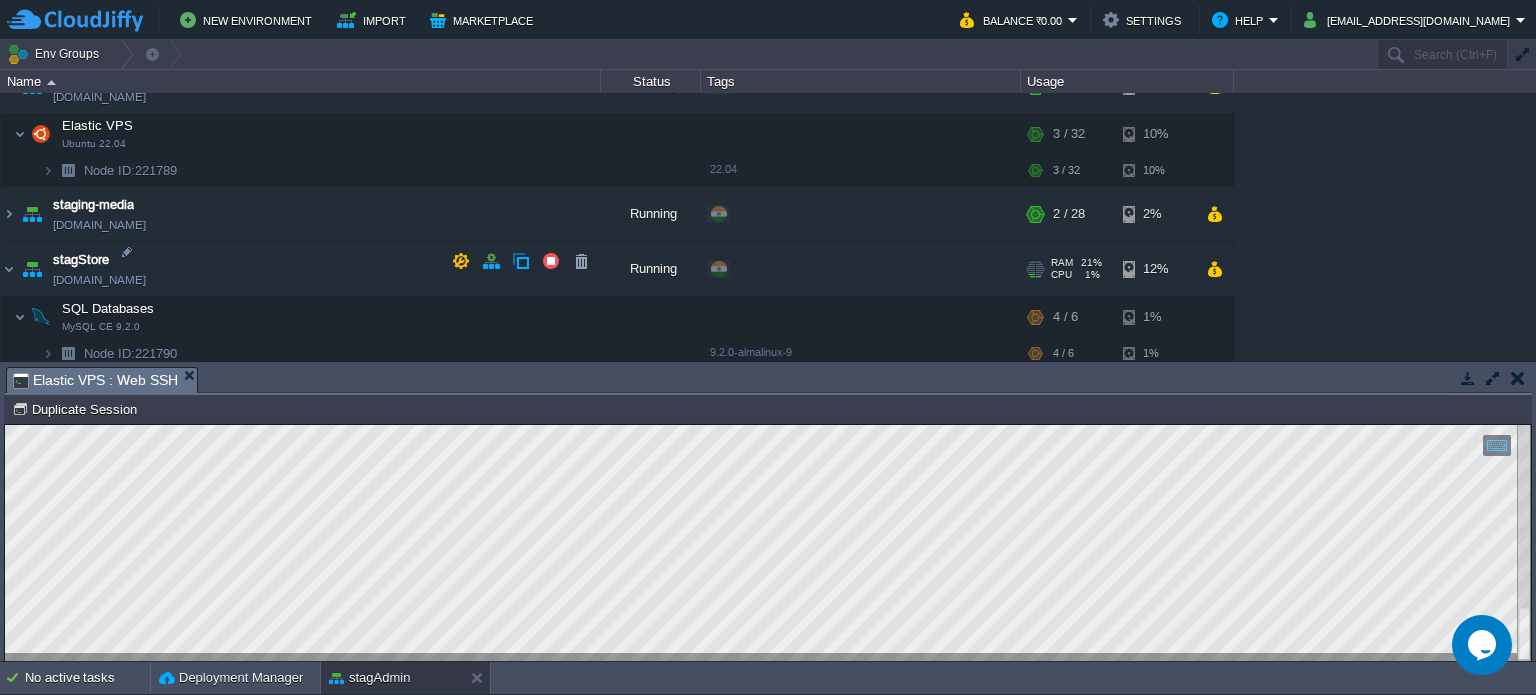 scroll, scrollTop: 1653, scrollLeft: 0, axis: vertical 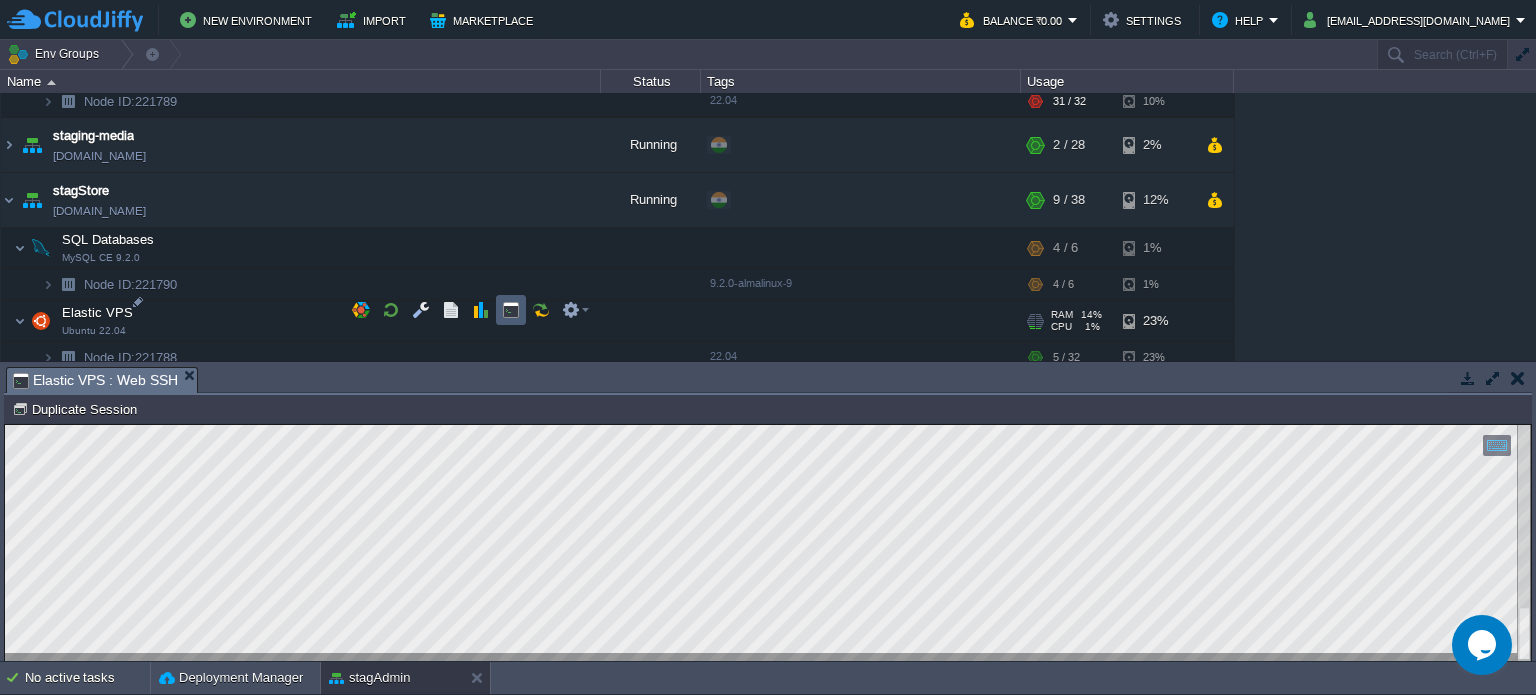 click at bounding box center [511, 310] 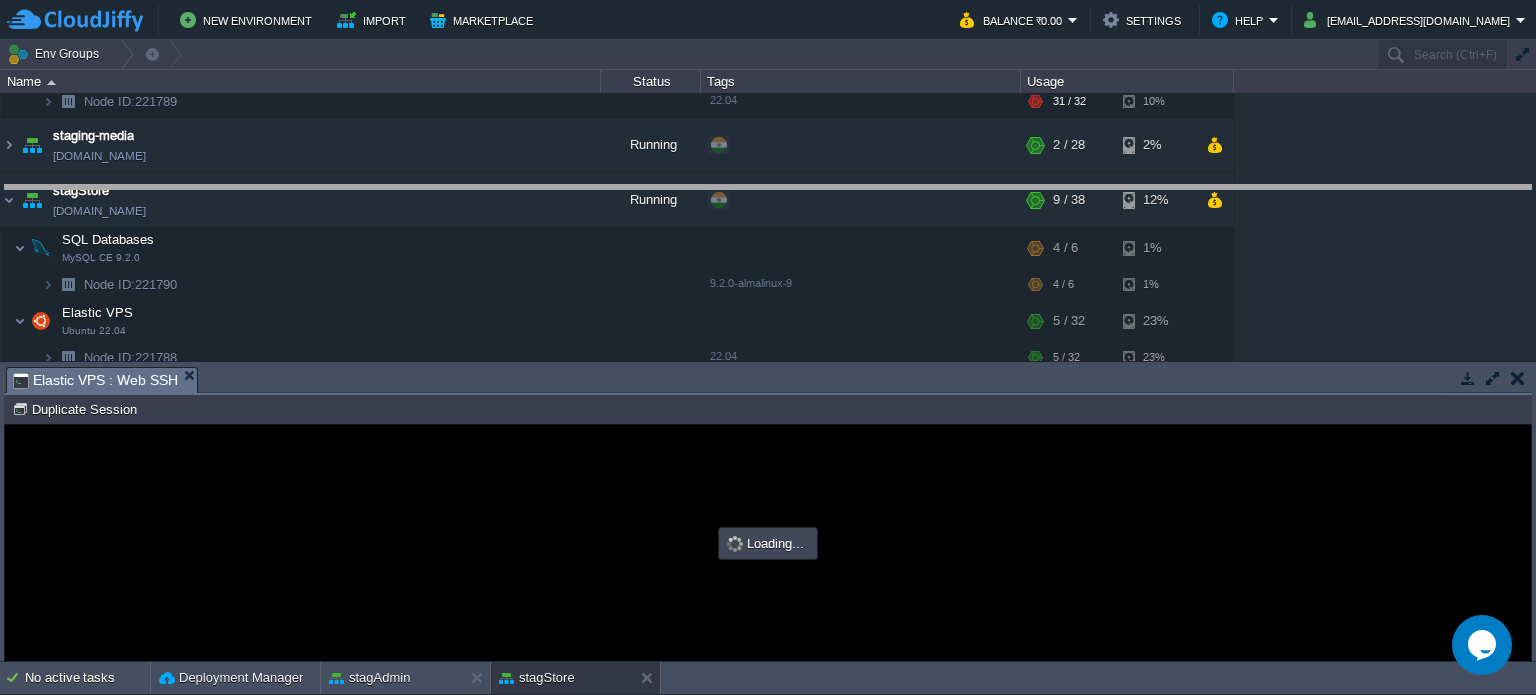 drag, startPoint x: 577, startPoint y: 388, endPoint x: 520, endPoint y: 203, distance: 193.58203 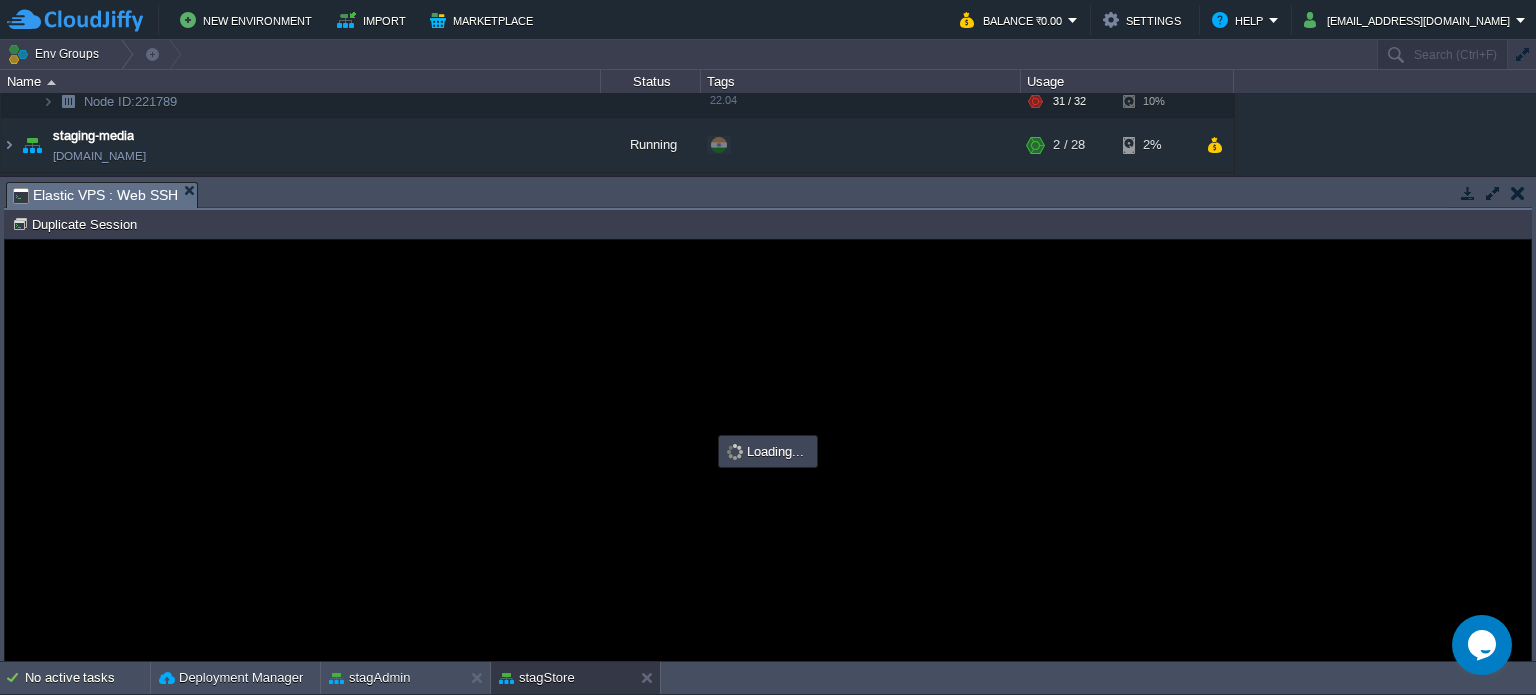 scroll, scrollTop: 0, scrollLeft: 0, axis: both 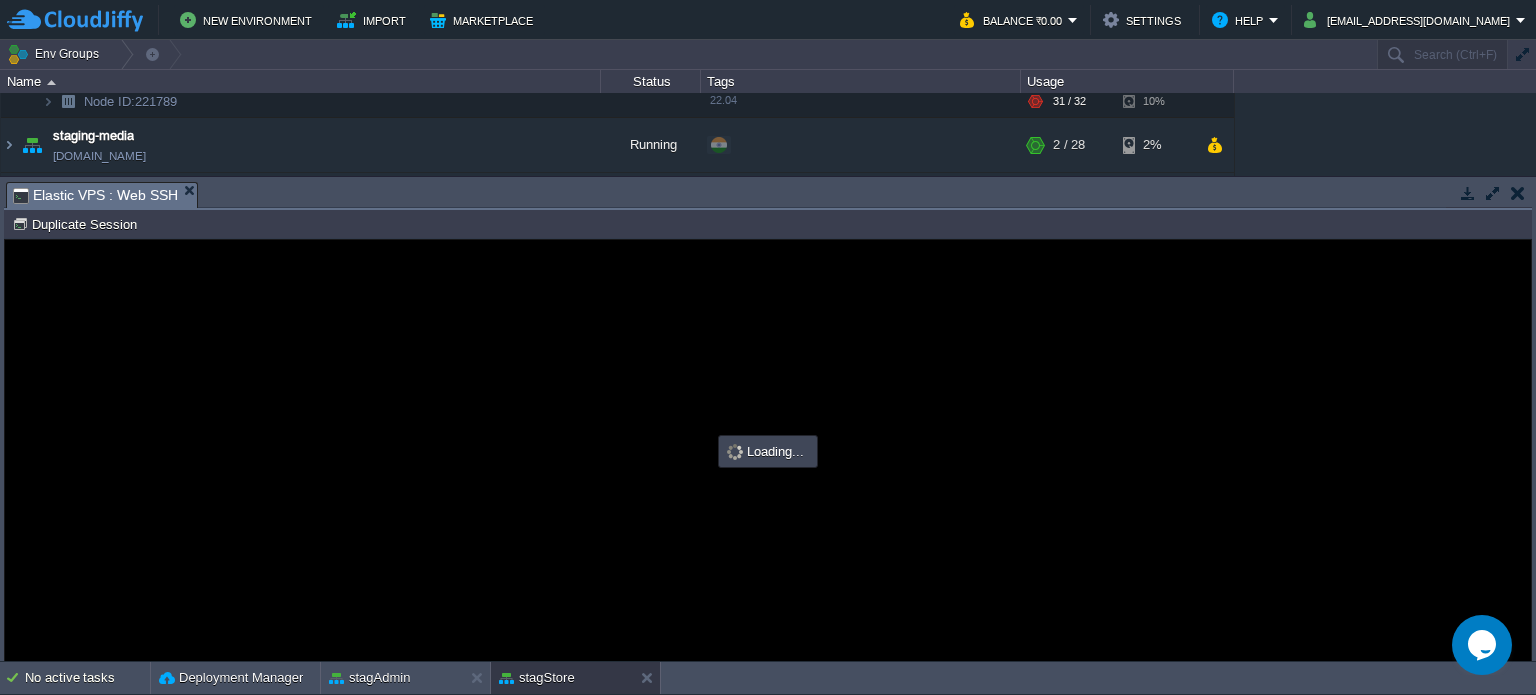 type on "#000000" 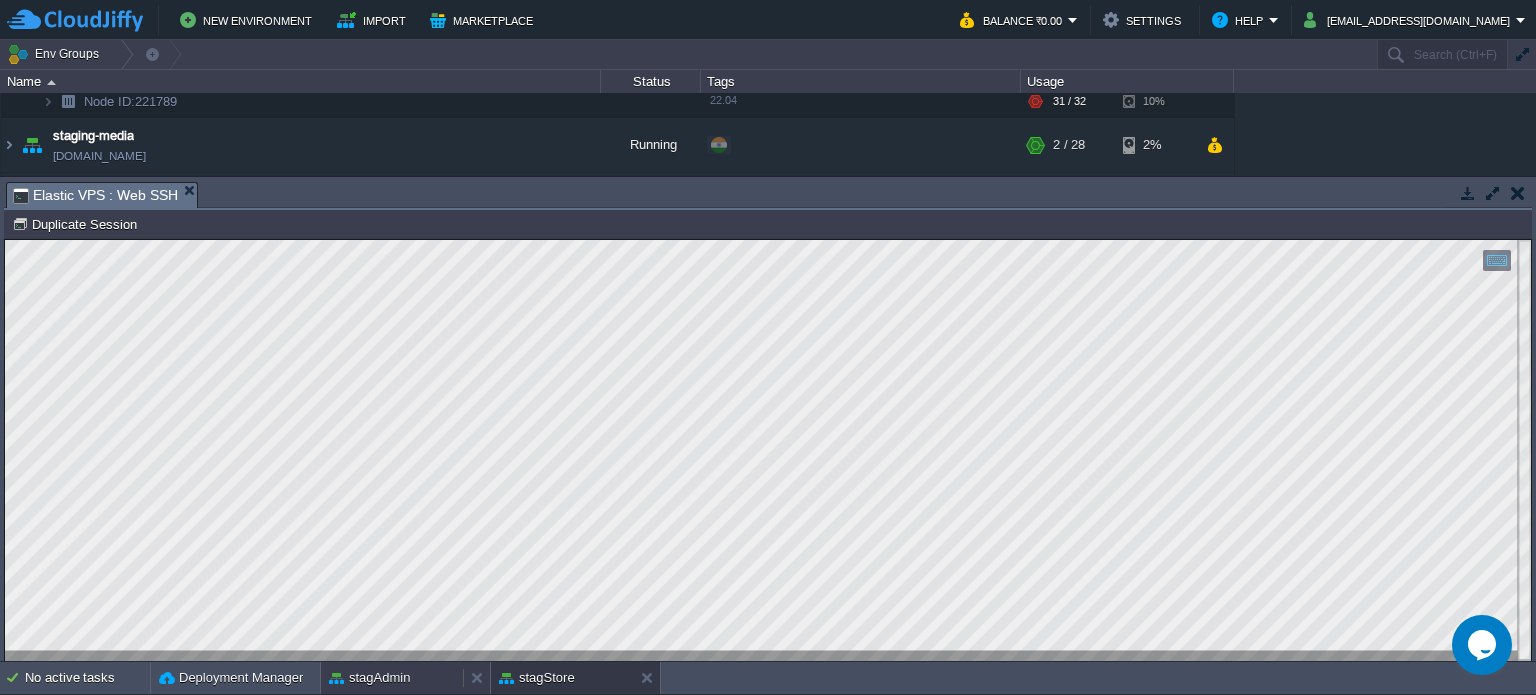 click on "stagAdmin" at bounding box center [369, 678] 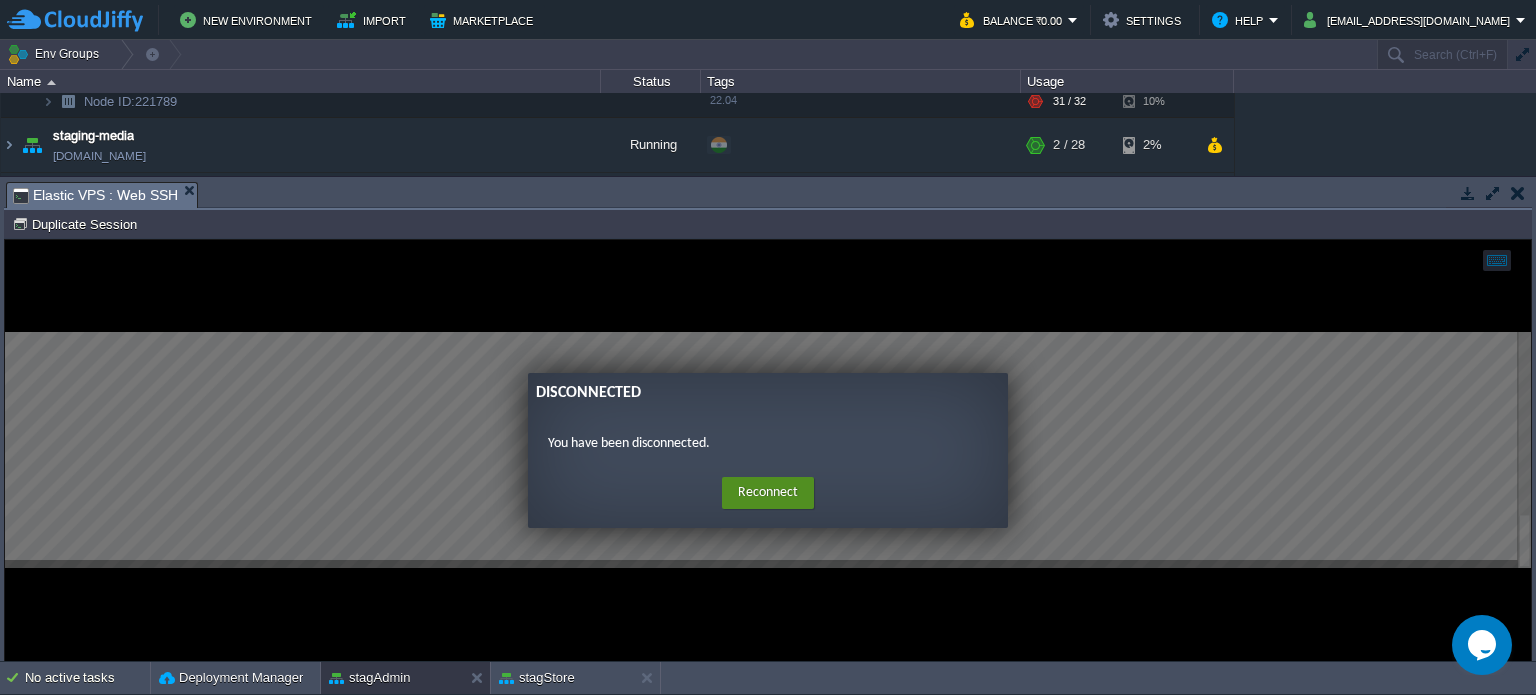 click on "Reconnect" at bounding box center (768, 493) 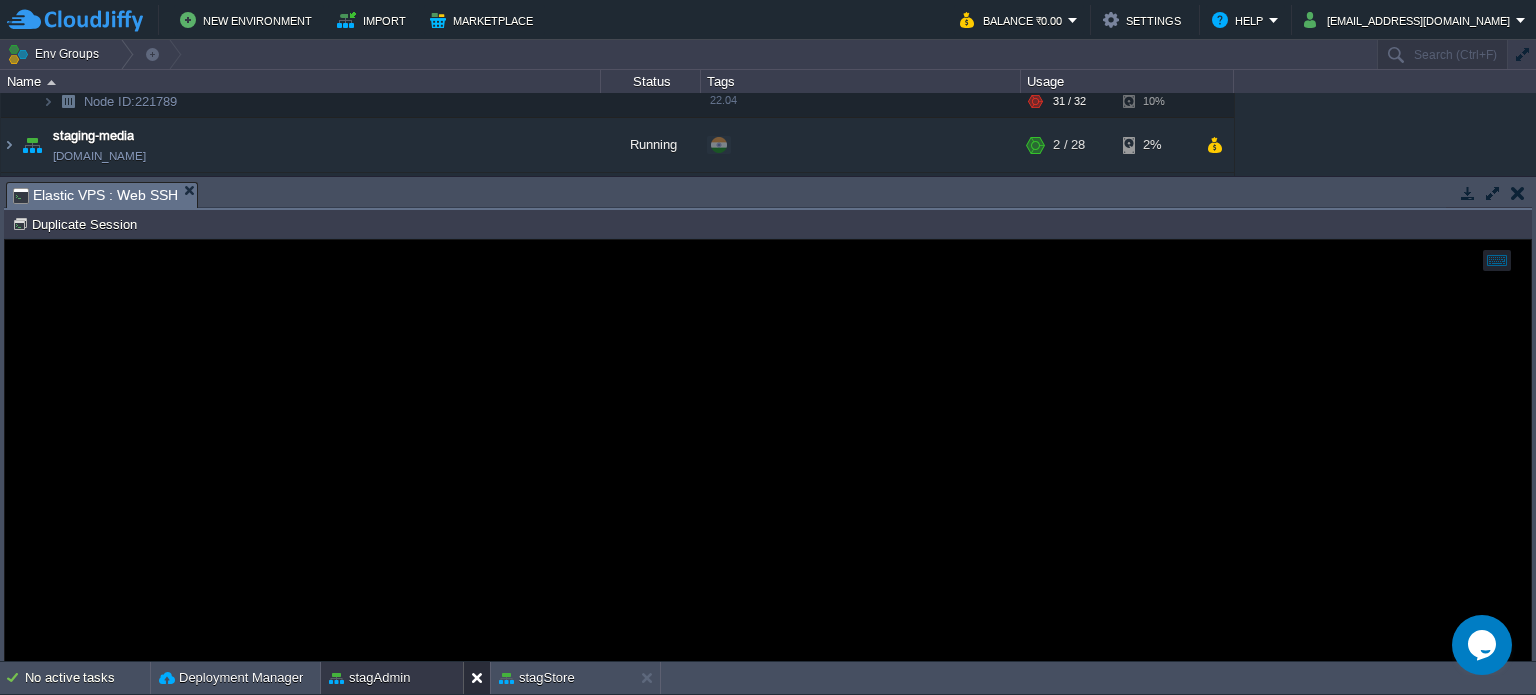 click at bounding box center [481, 678] 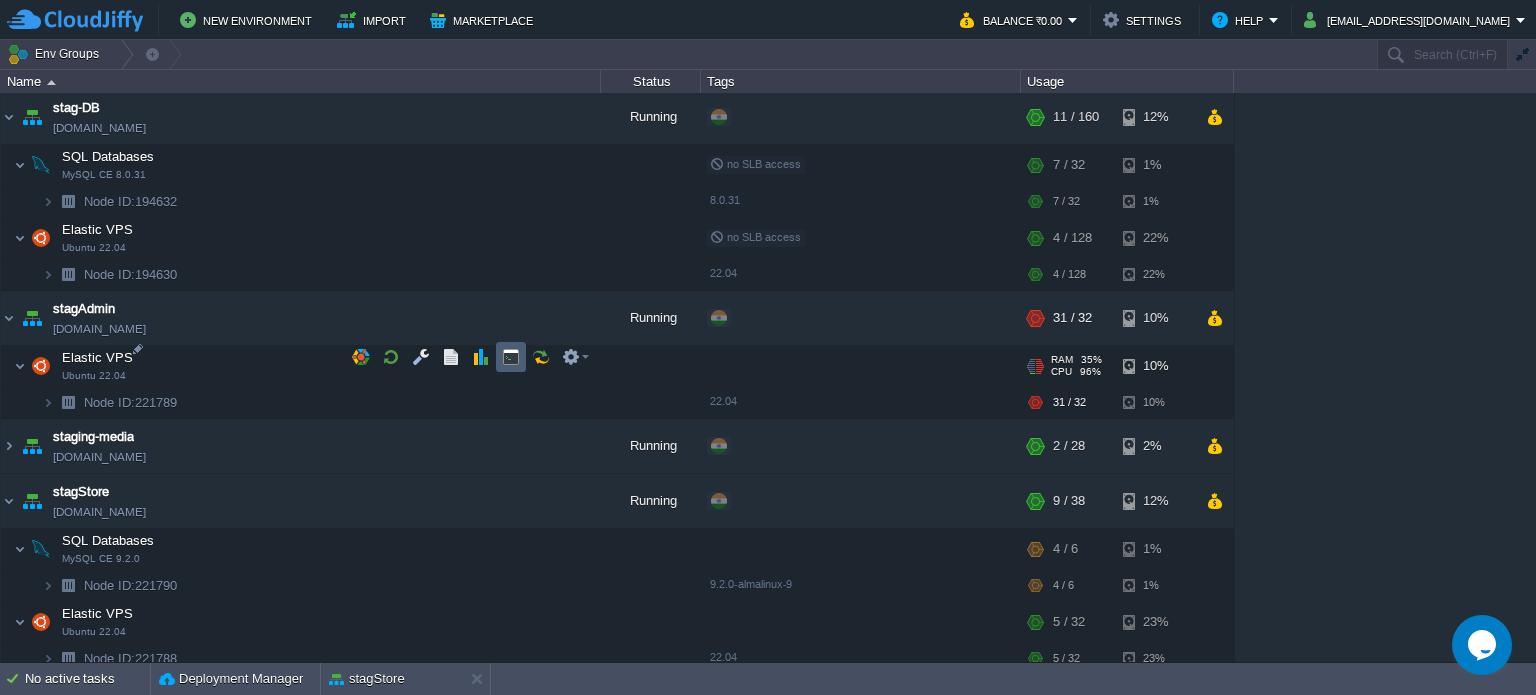click at bounding box center [511, 357] 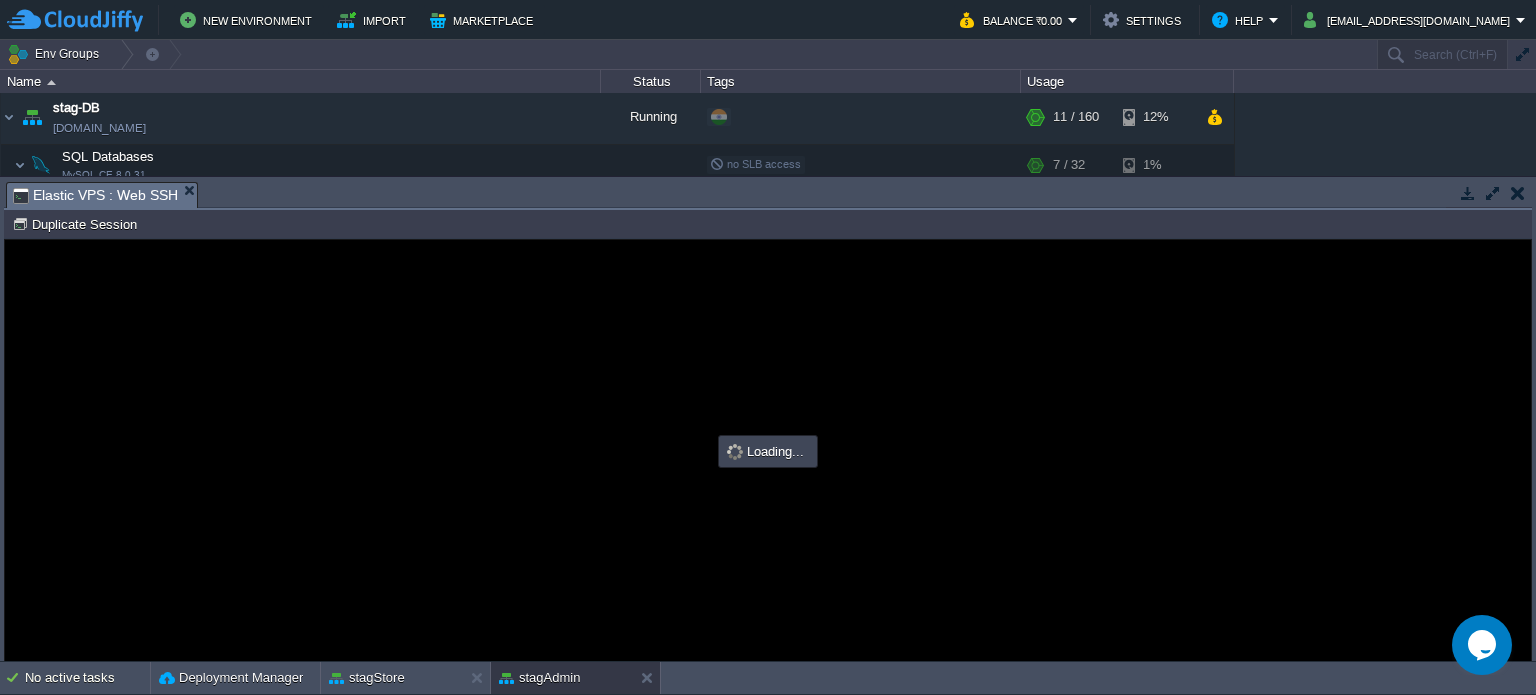 scroll, scrollTop: 0, scrollLeft: 0, axis: both 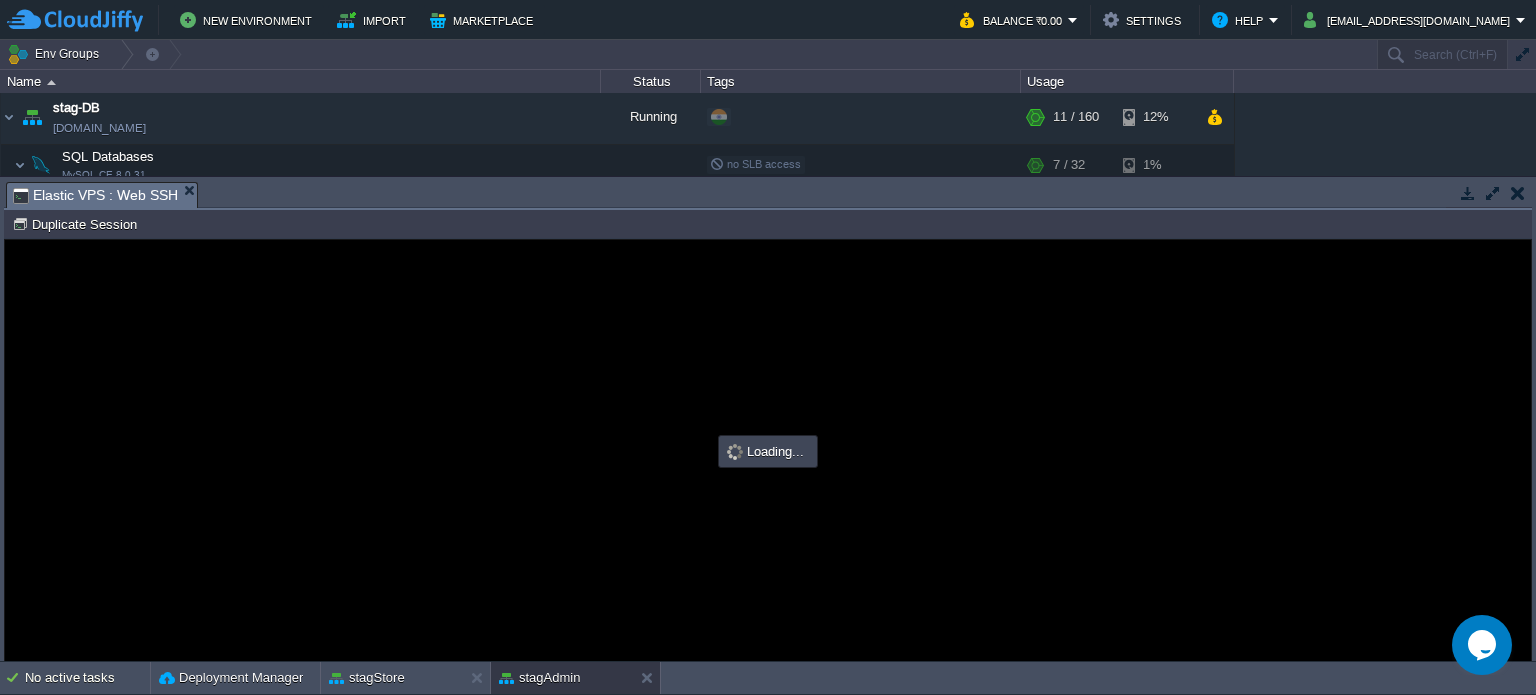 type on "#000000" 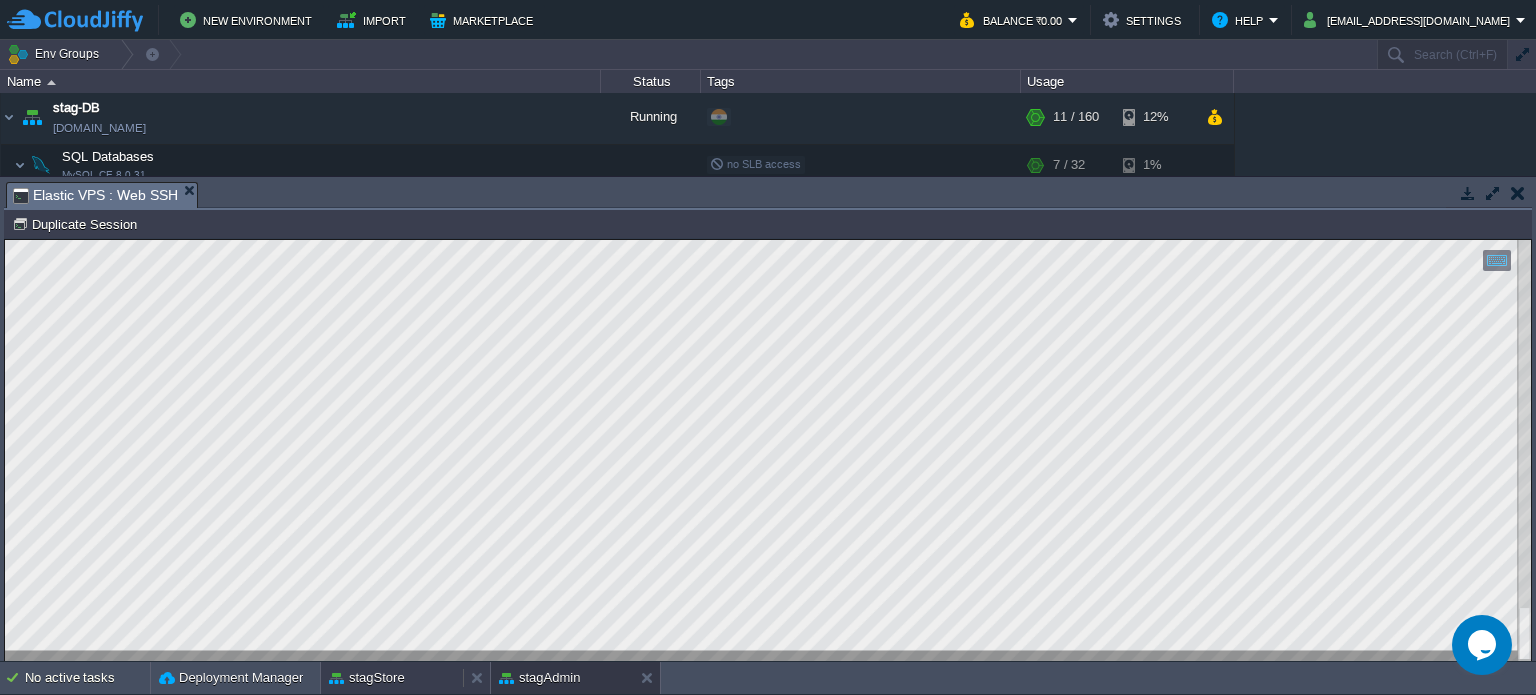 click on "stagStore" at bounding box center [392, 678] 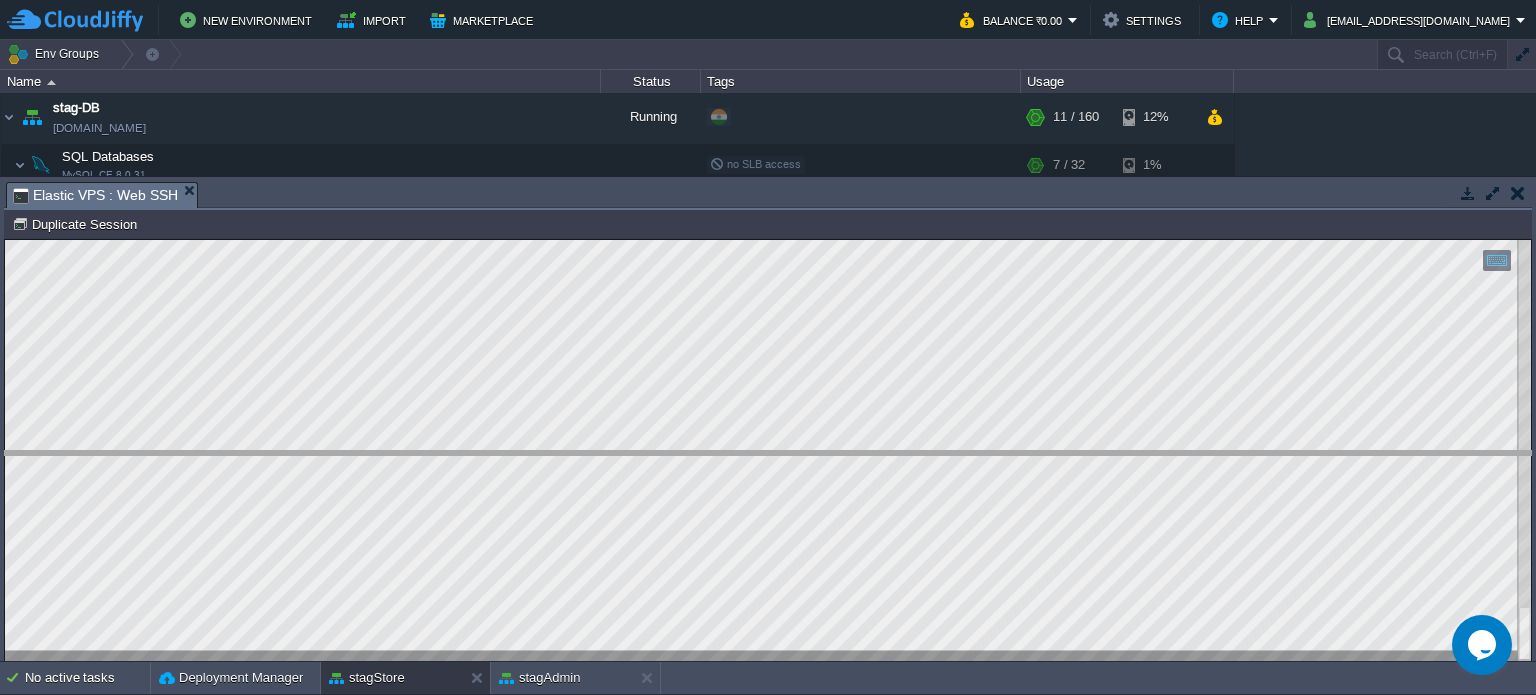 drag, startPoint x: 634, startPoint y: 203, endPoint x: 677, endPoint y: 483, distance: 283.28253 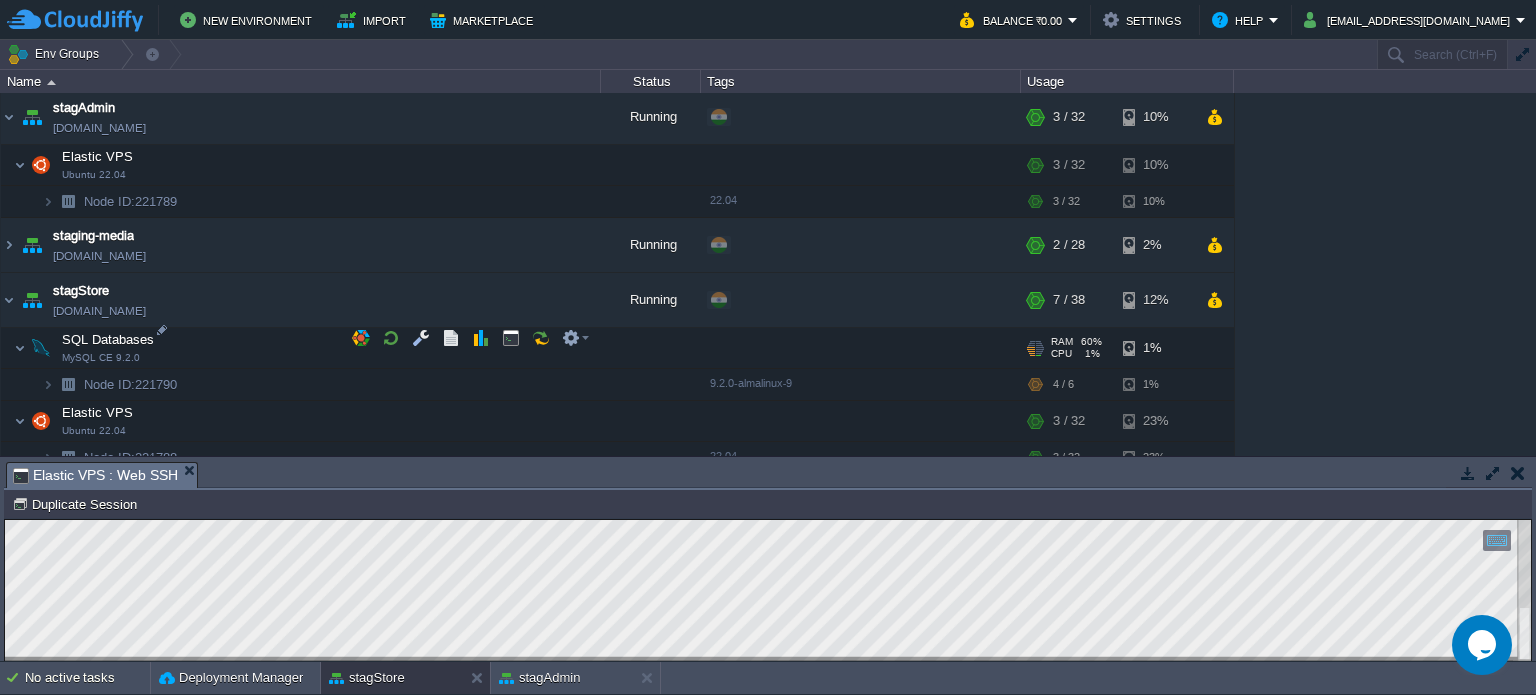 scroll, scrollTop: 1559, scrollLeft: 0, axis: vertical 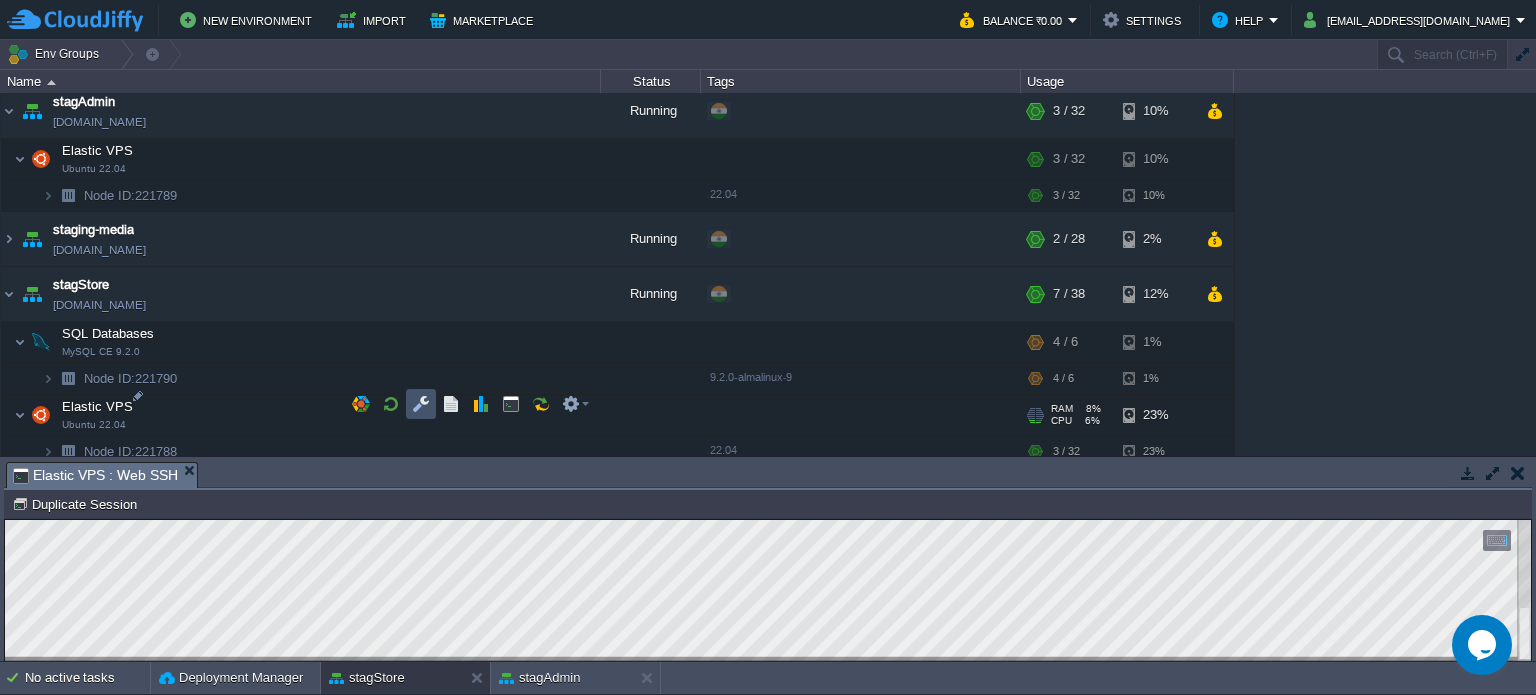 click at bounding box center [421, 404] 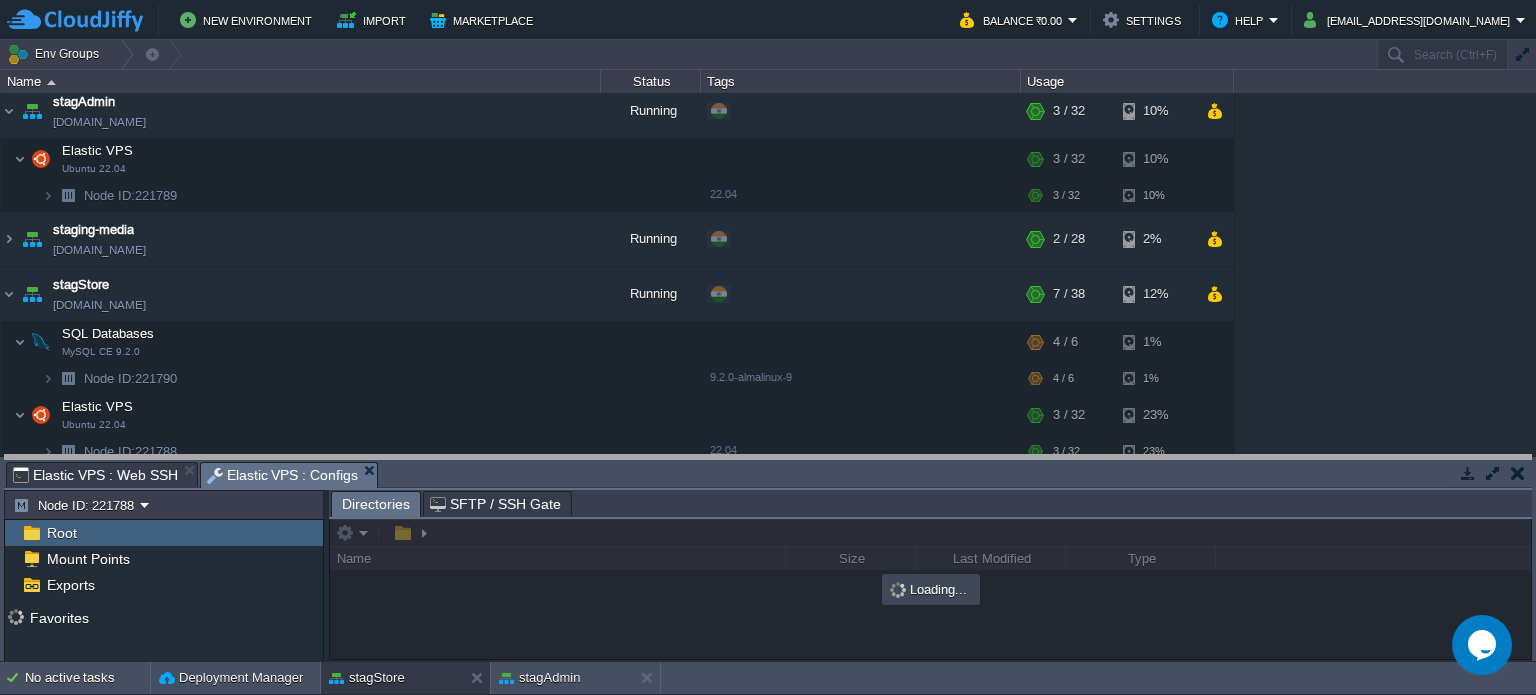 drag, startPoint x: 800, startPoint y: 486, endPoint x: 776, endPoint y: 319, distance: 168.71574 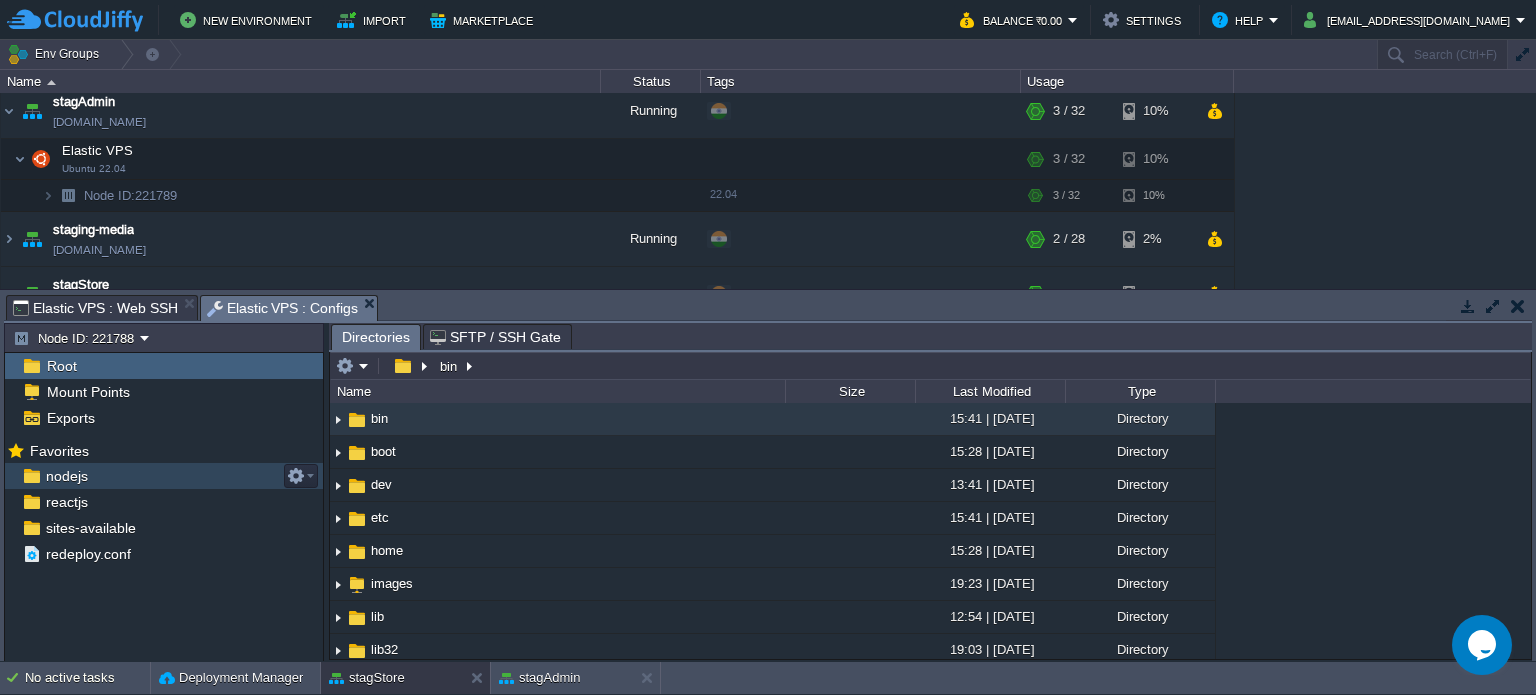 click on "nodejs" at bounding box center (66, 476) 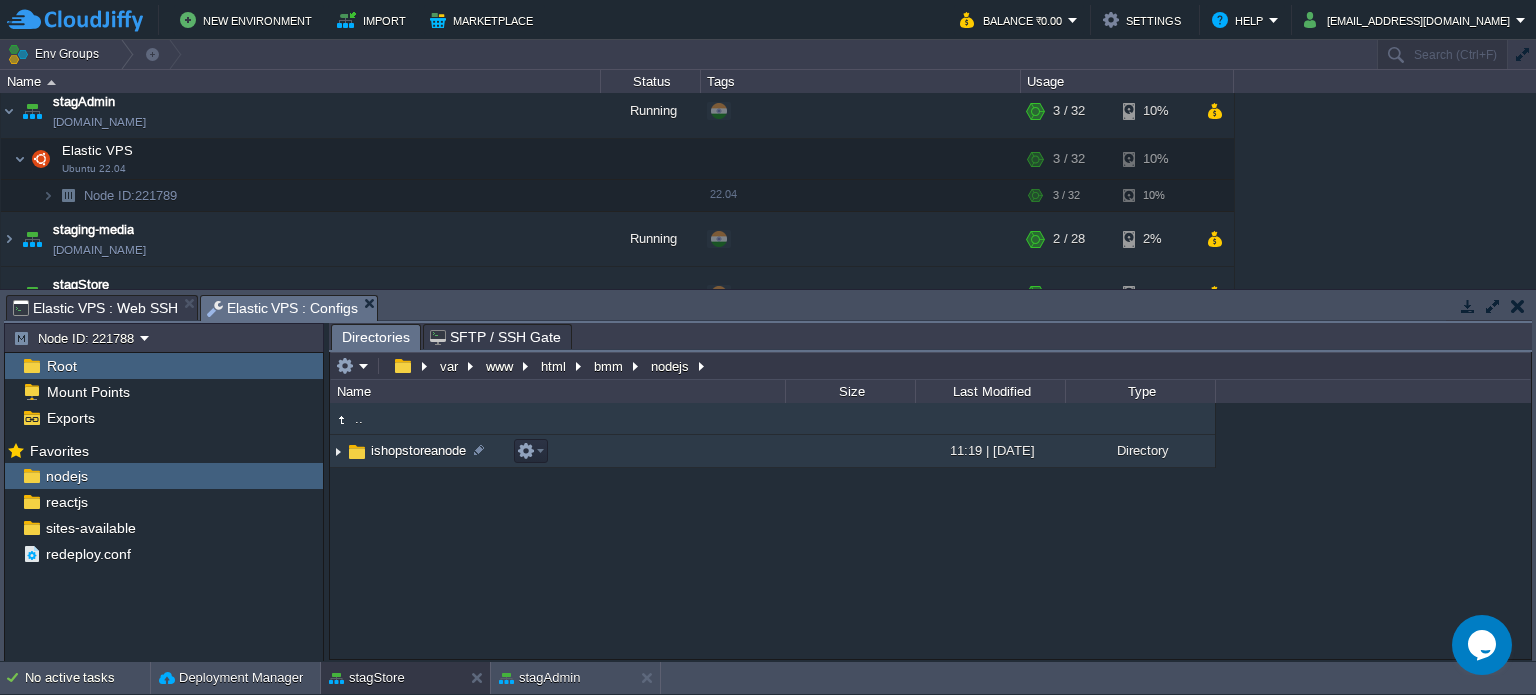 click on "ishopstoreanode" at bounding box center [418, 450] 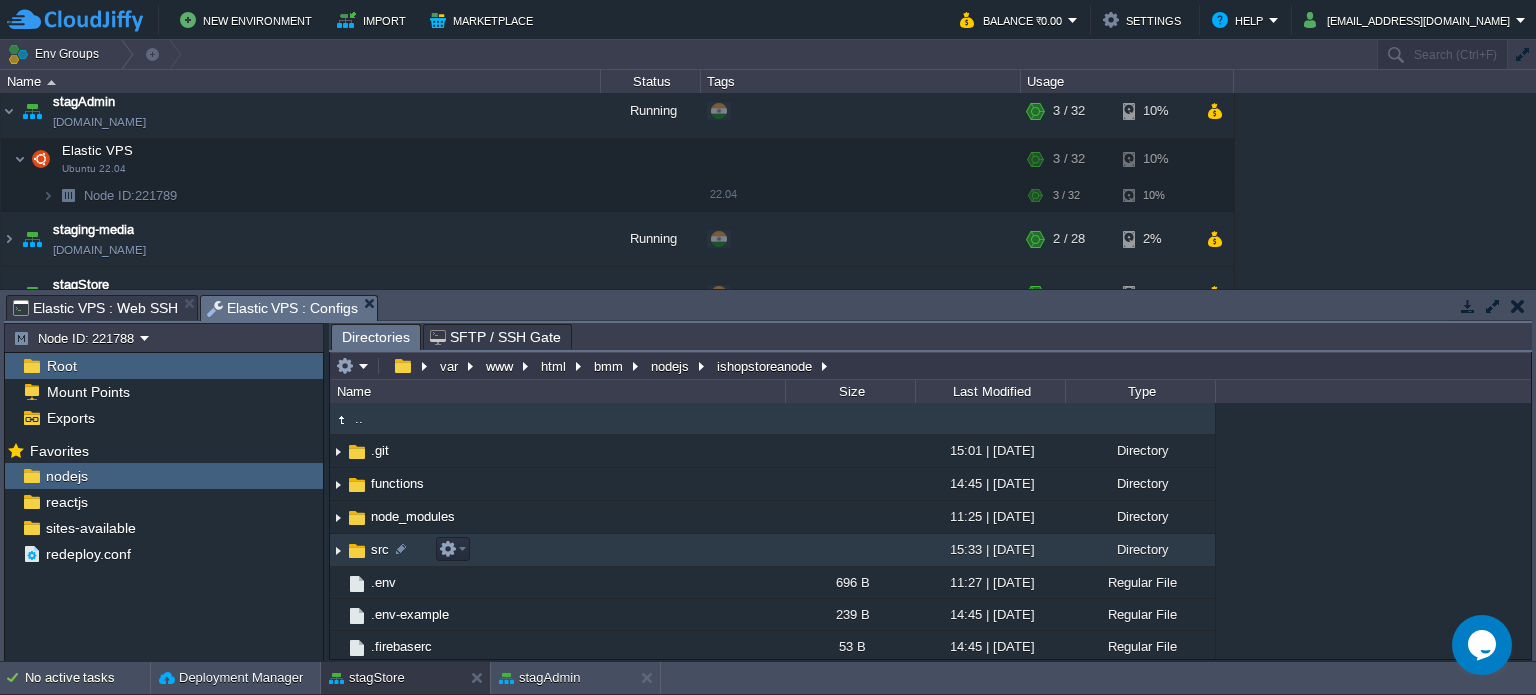 click on "src" at bounding box center (380, 549) 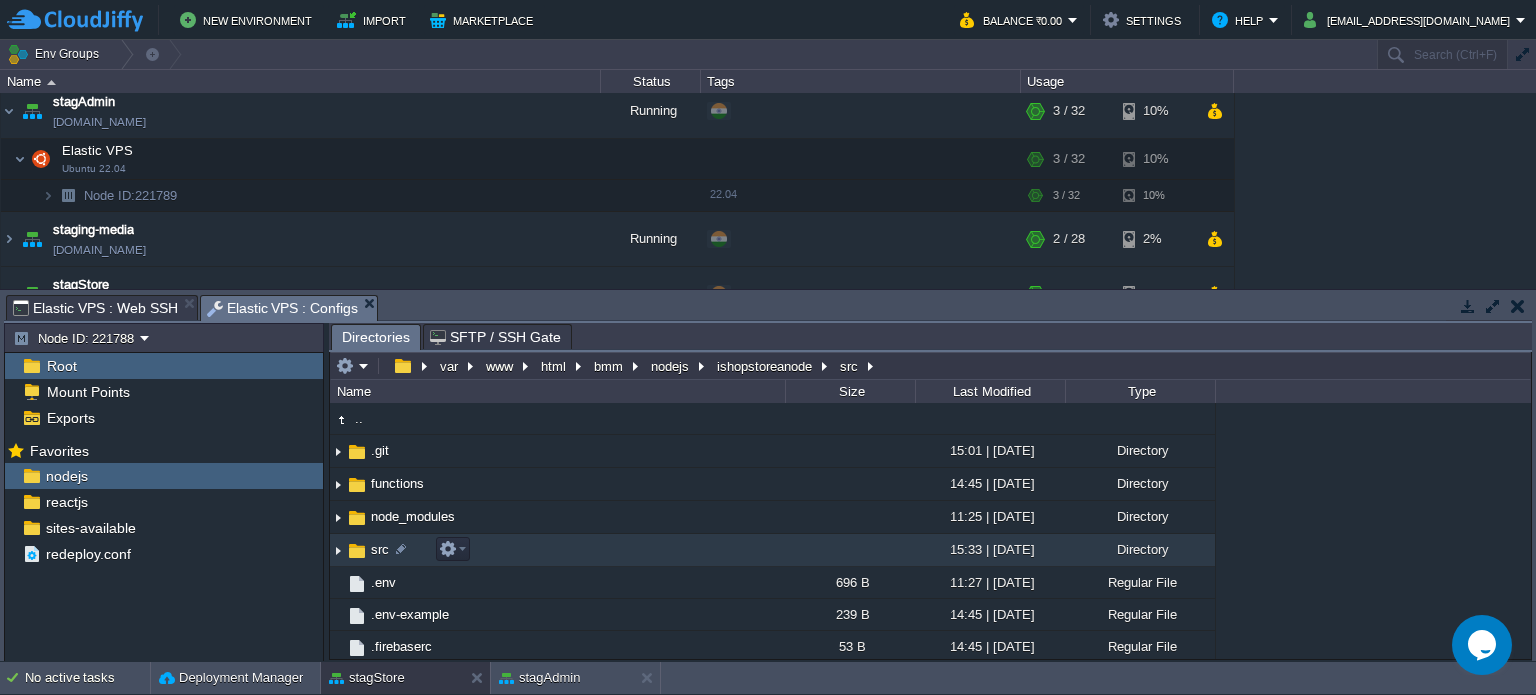 click on "src" at bounding box center [380, 549] 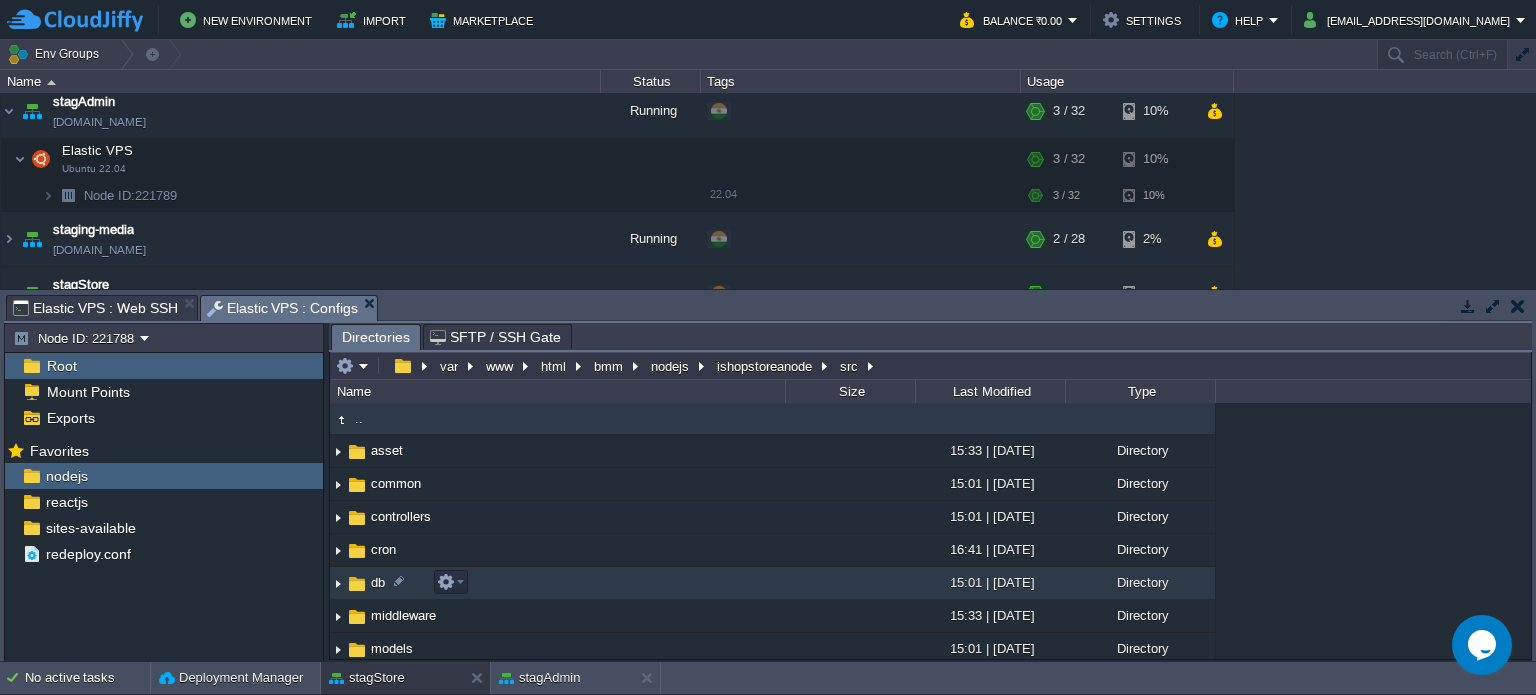 click on "db" at bounding box center (378, 582) 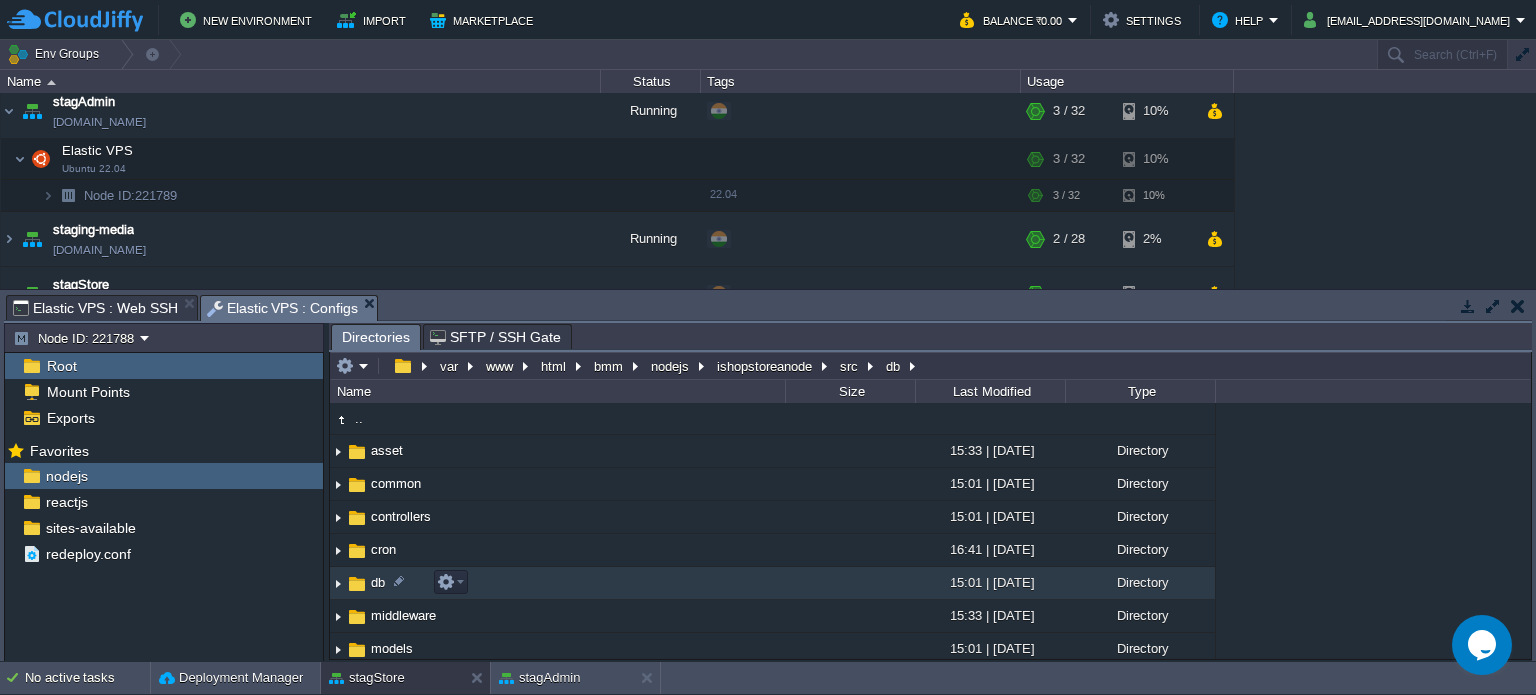 click on "db" at bounding box center (378, 582) 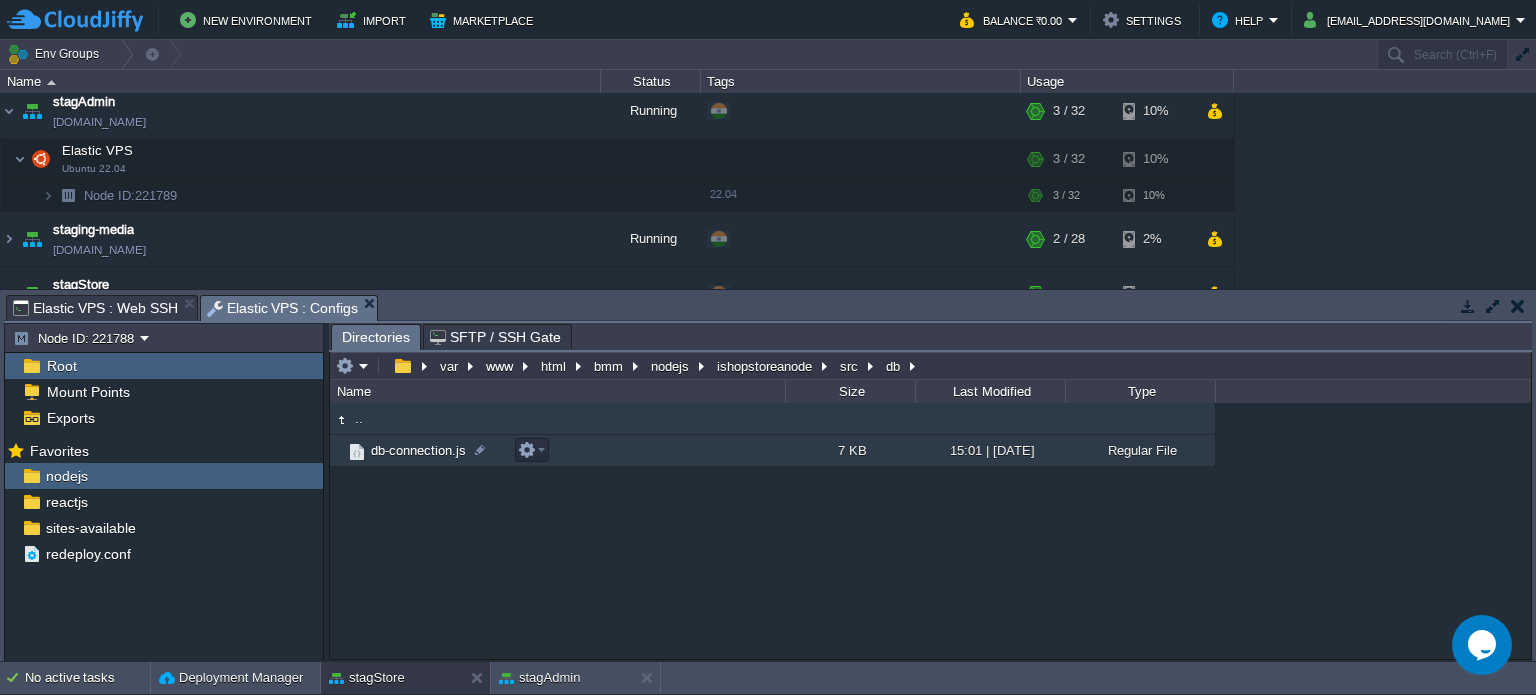 click on "db-connection.js" at bounding box center [418, 450] 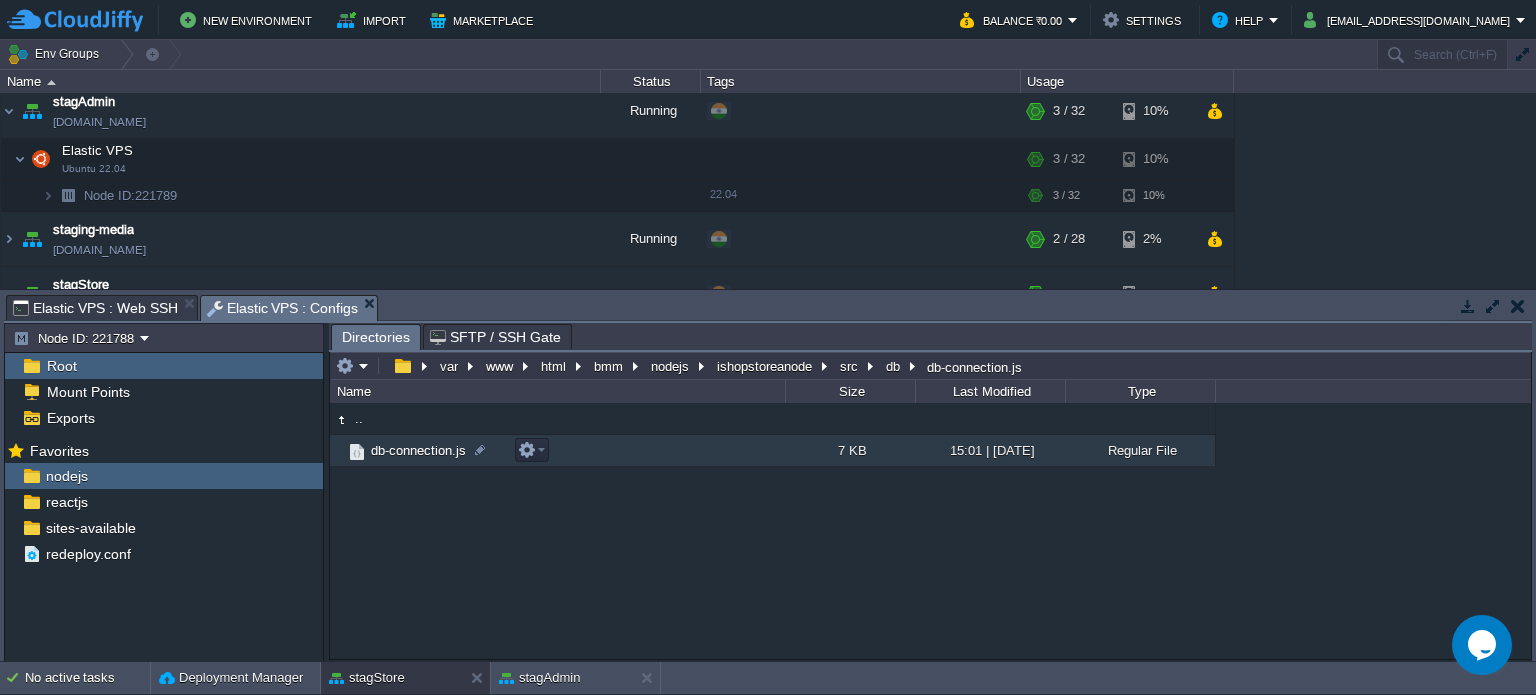 click on "db-connection.js" at bounding box center (418, 450) 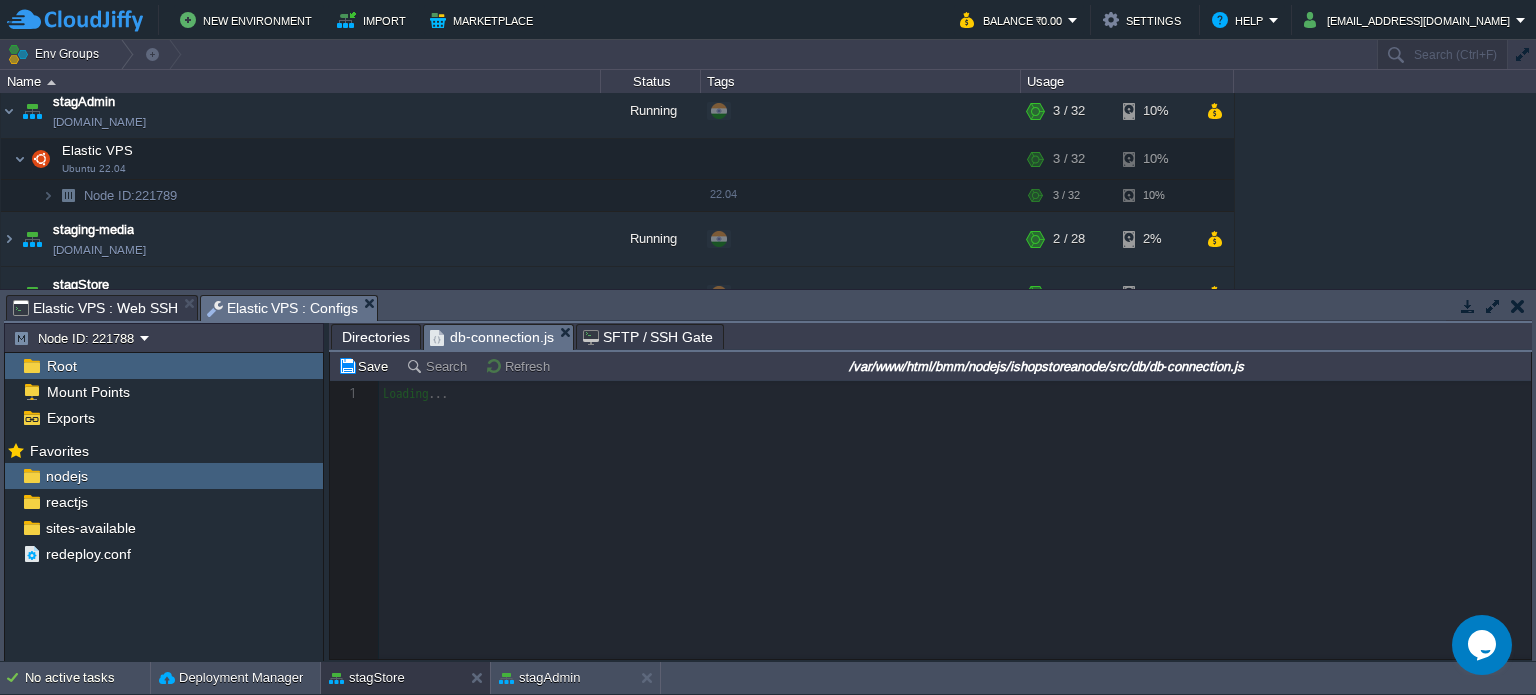click on "Elastic VPS : Web SSH" at bounding box center (95, 308) 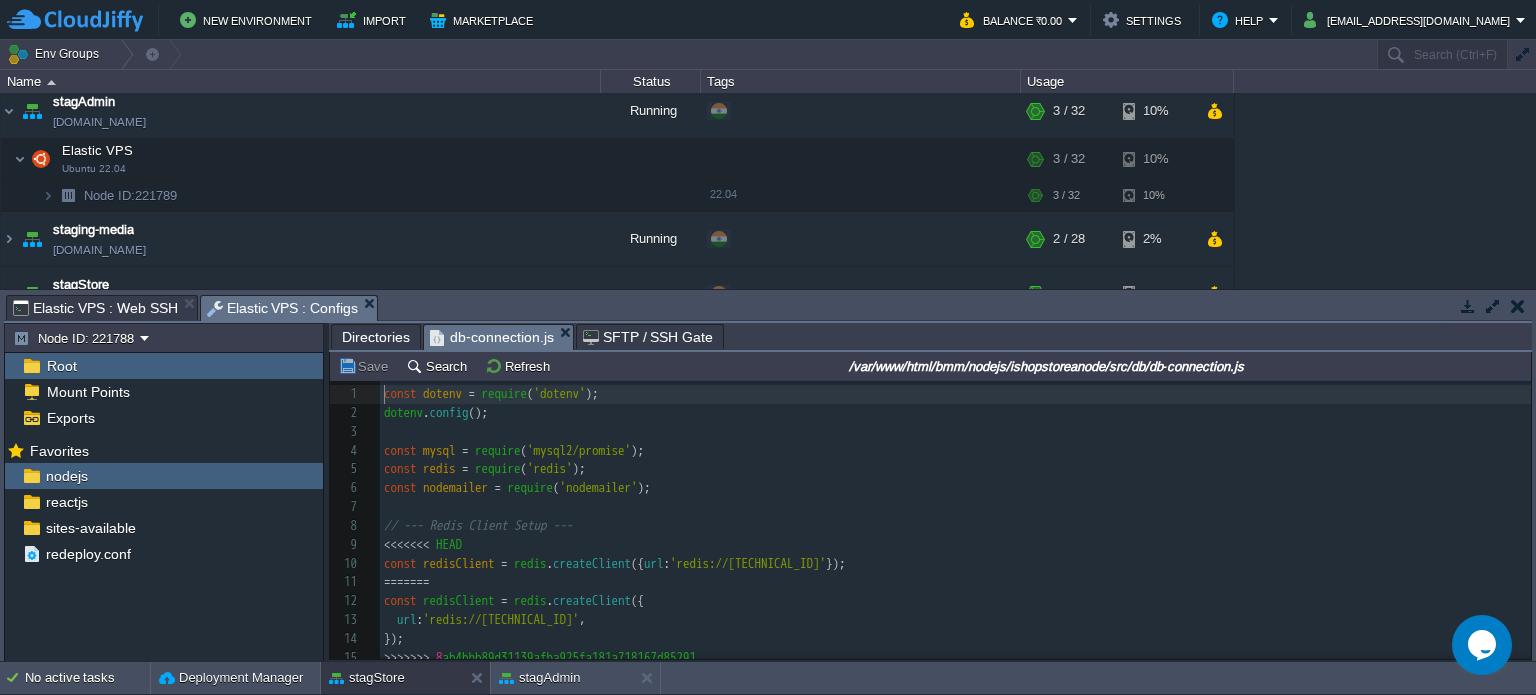 scroll, scrollTop: 6, scrollLeft: 0, axis: vertical 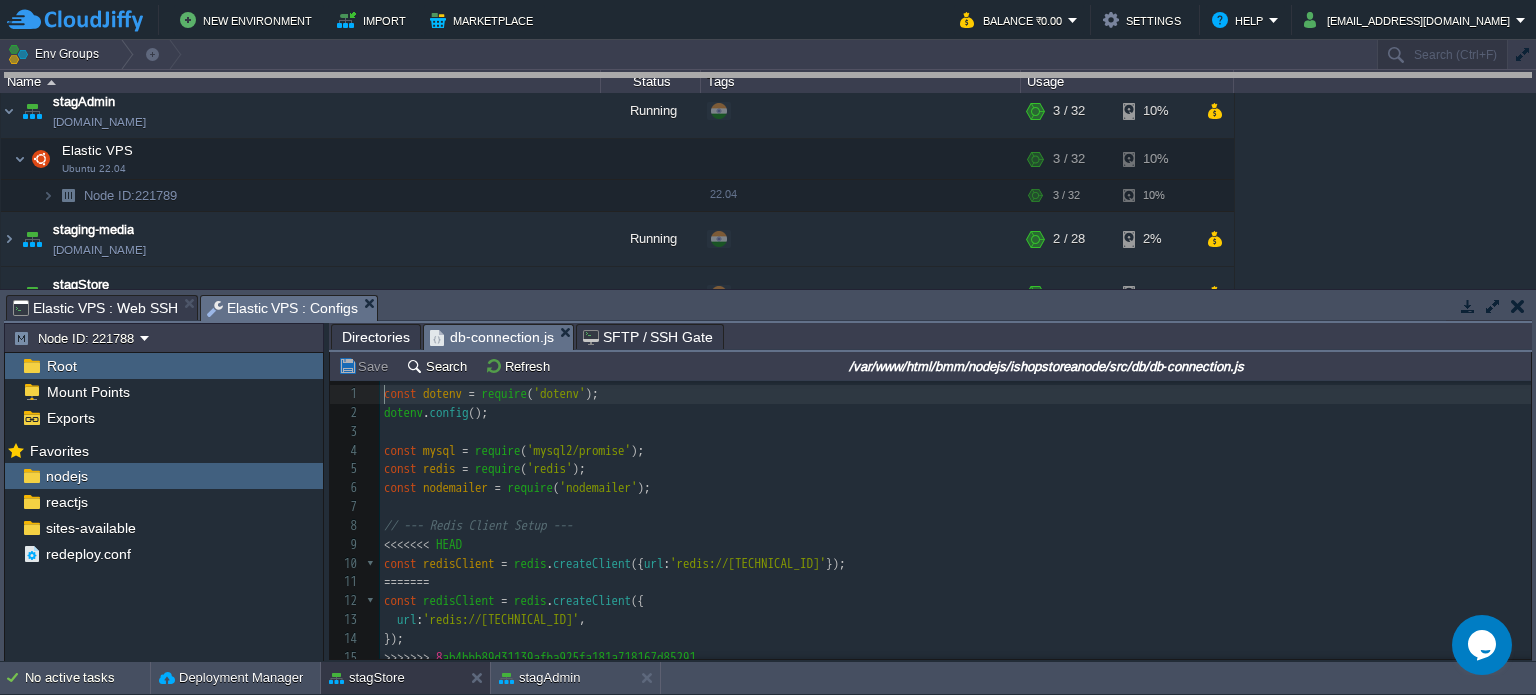 drag, startPoint x: 833, startPoint y: 314, endPoint x: 829, endPoint y: 71, distance: 243.03291 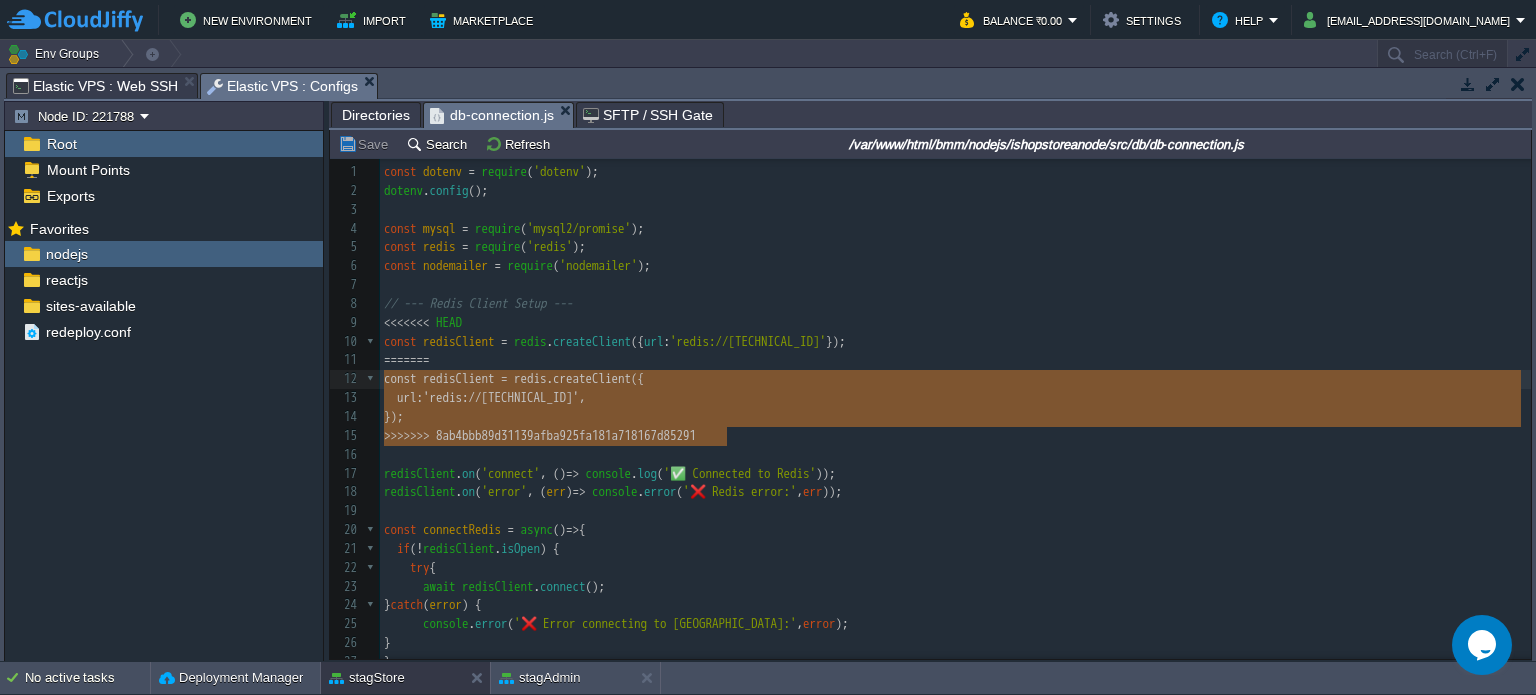 type on "=======
const redisClient = redis.createClient({
url: 'redis://[TECHNICAL_ID]',
});
>>>>>>> 8ab4bbb89d31139afba925fa181a718167d85291" 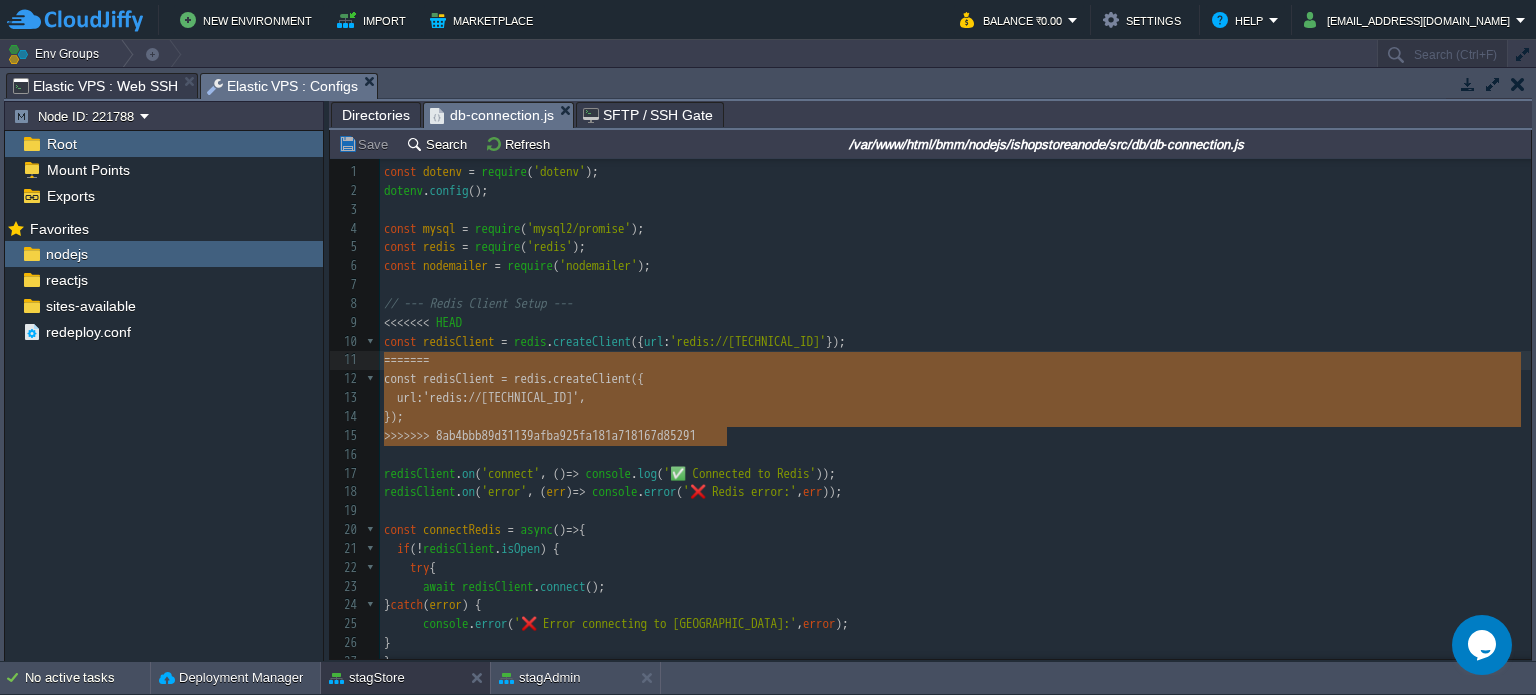 drag, startPoint x: 733, startPoint y: 431, endPoint x: 376, endPoint y: 363, distance: 363.4185 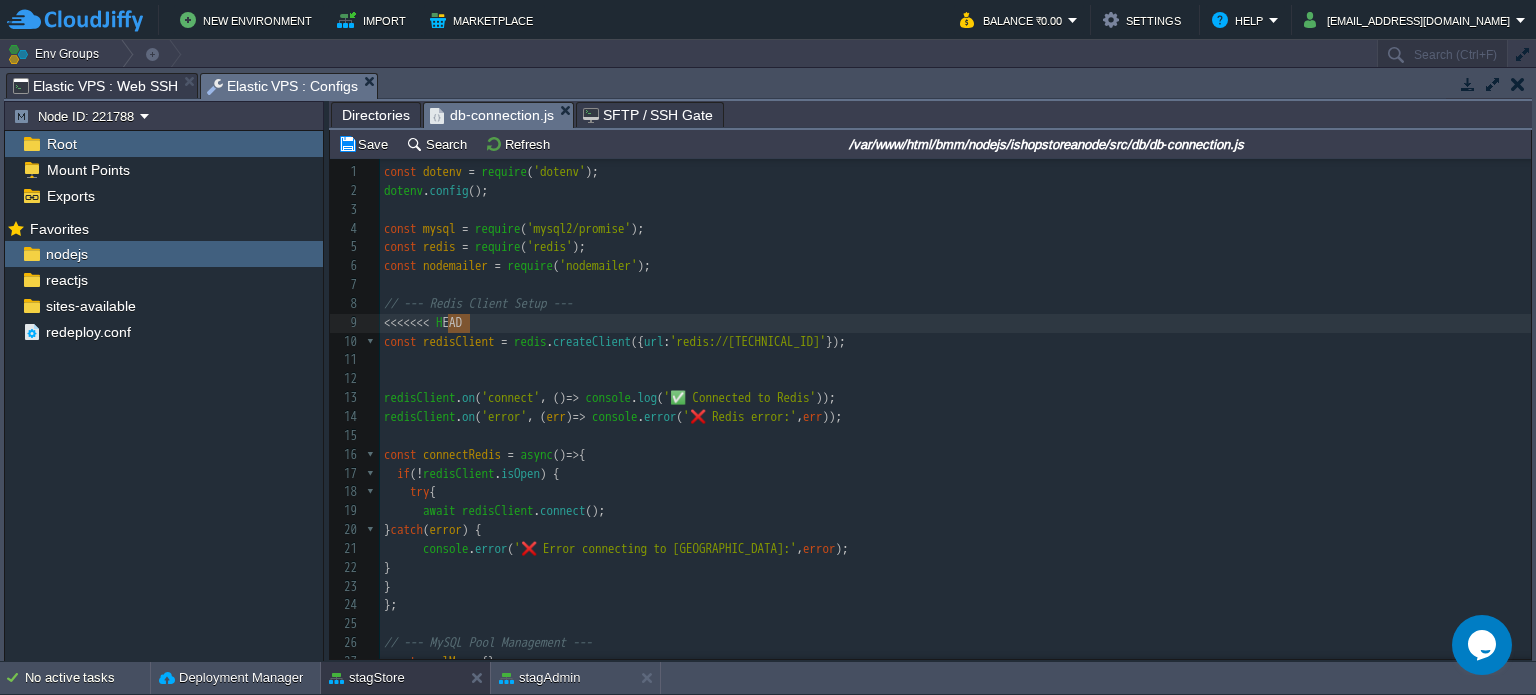 type on "<<<<<<< HEAD" 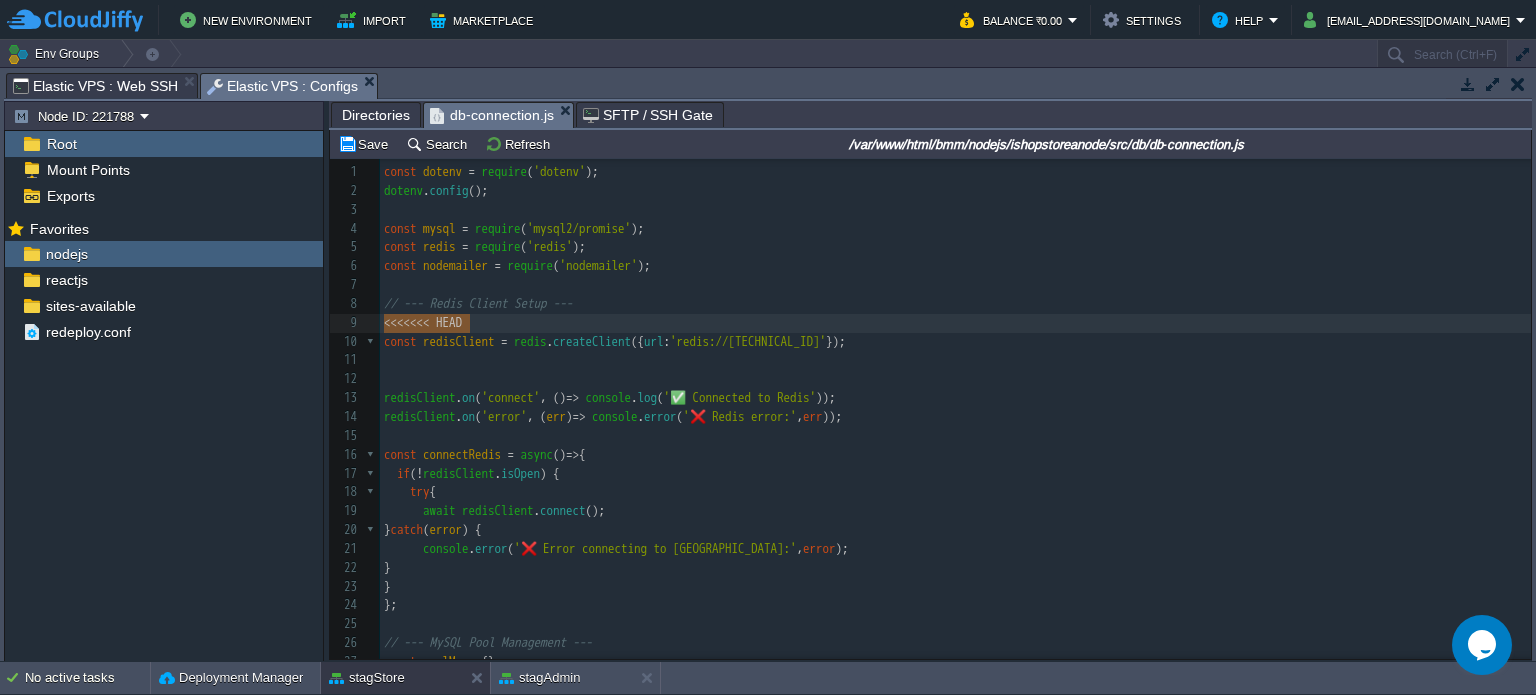 drag, startPoint x: 484, startPoint y: 329, endPoint x: 364, endPoint y: 320, distance: 120.33703 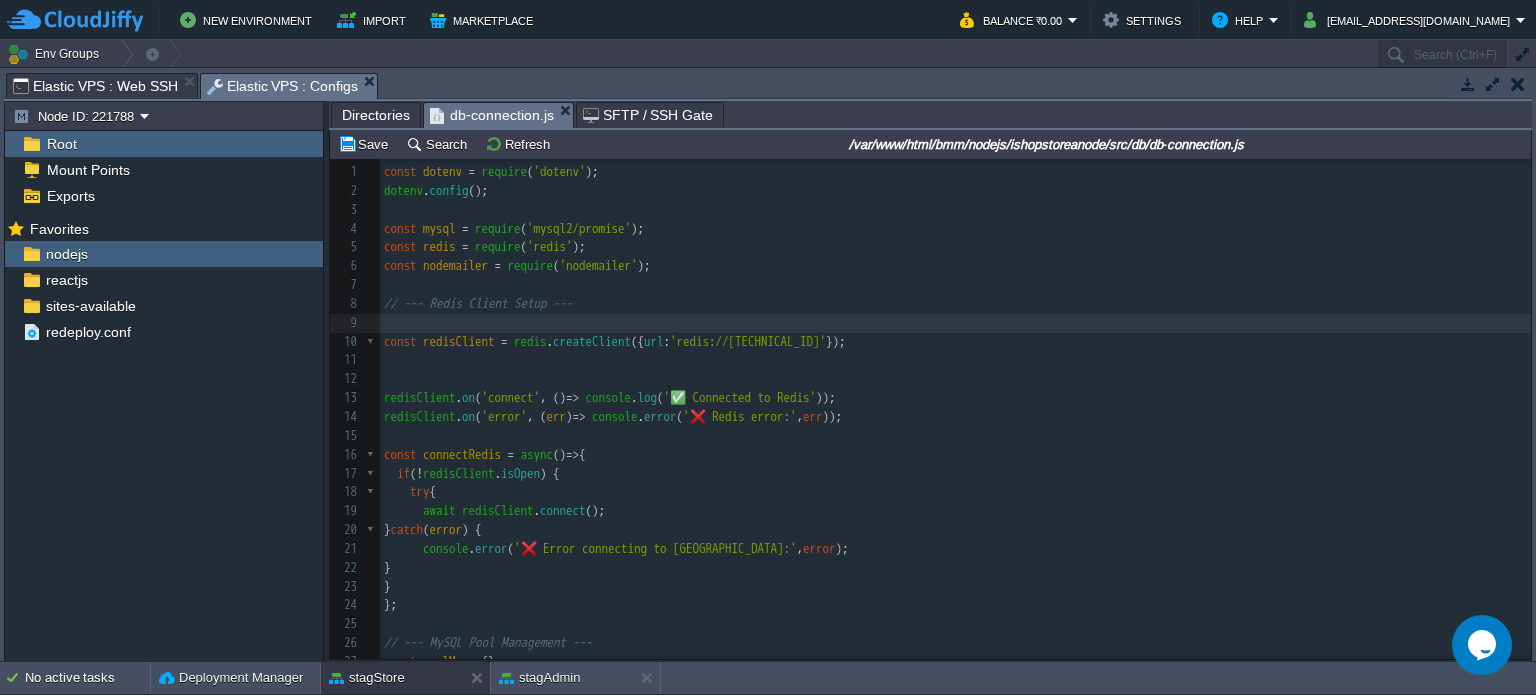 click on "Directories db-connection.js SFTP / SSH Gate" at bounding box center [2829, 114] 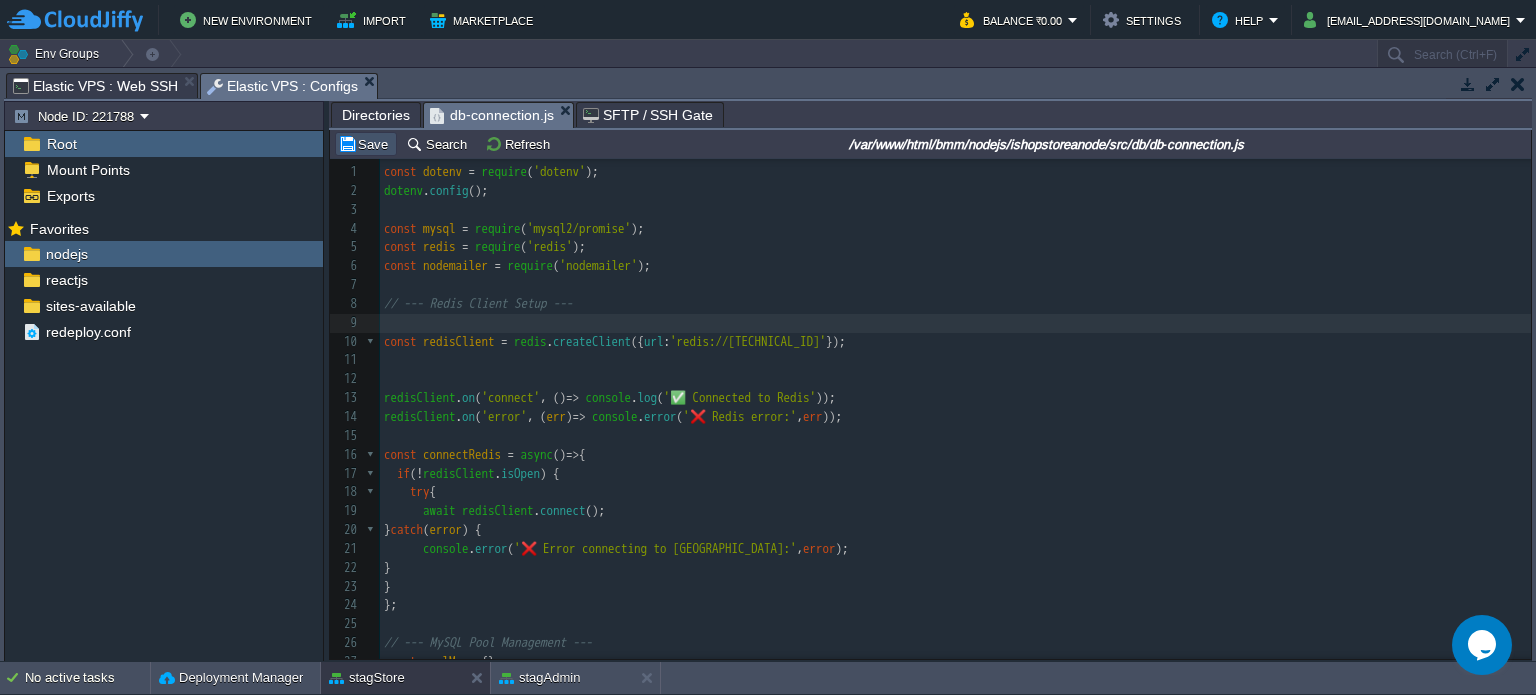 click on "Save" at bounding box center [366, 144] 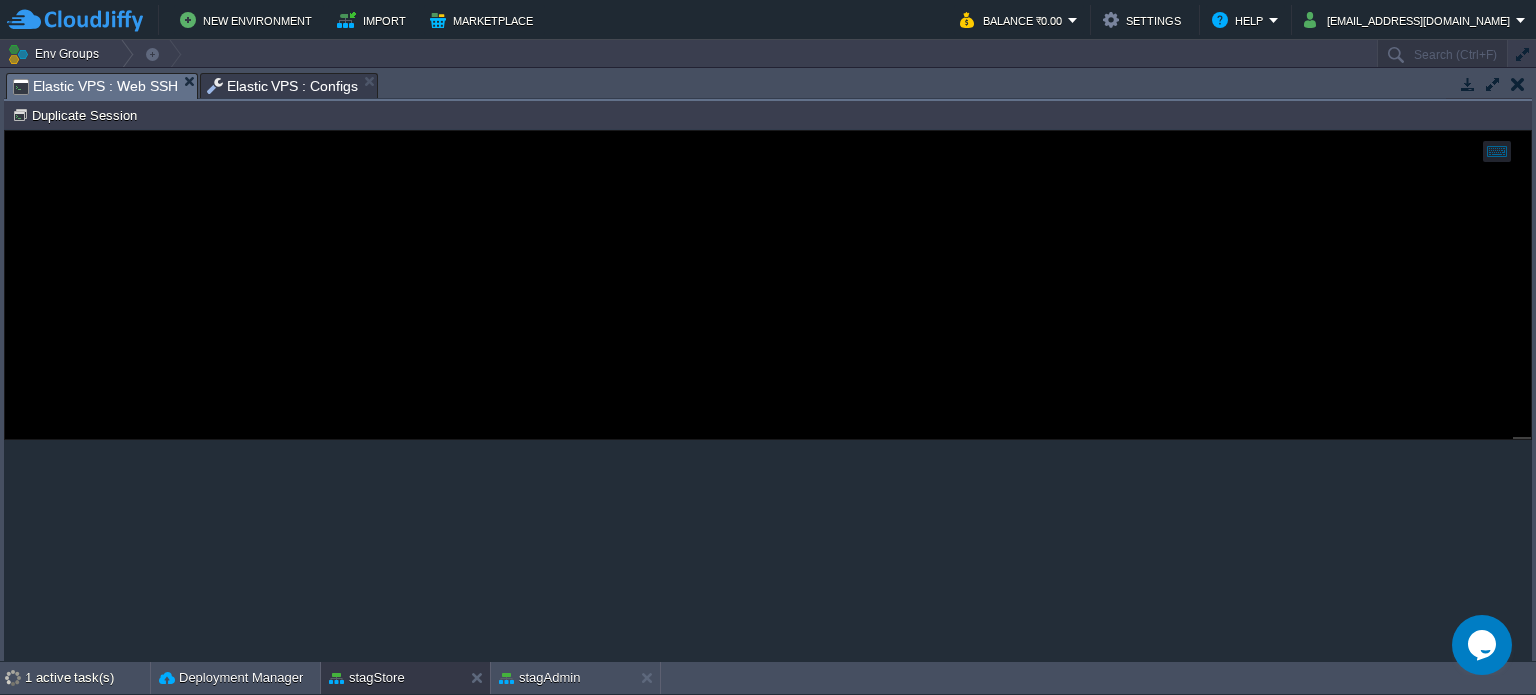 click on "Elastic VPS : Web SSH" at bounding box center (95, 86) 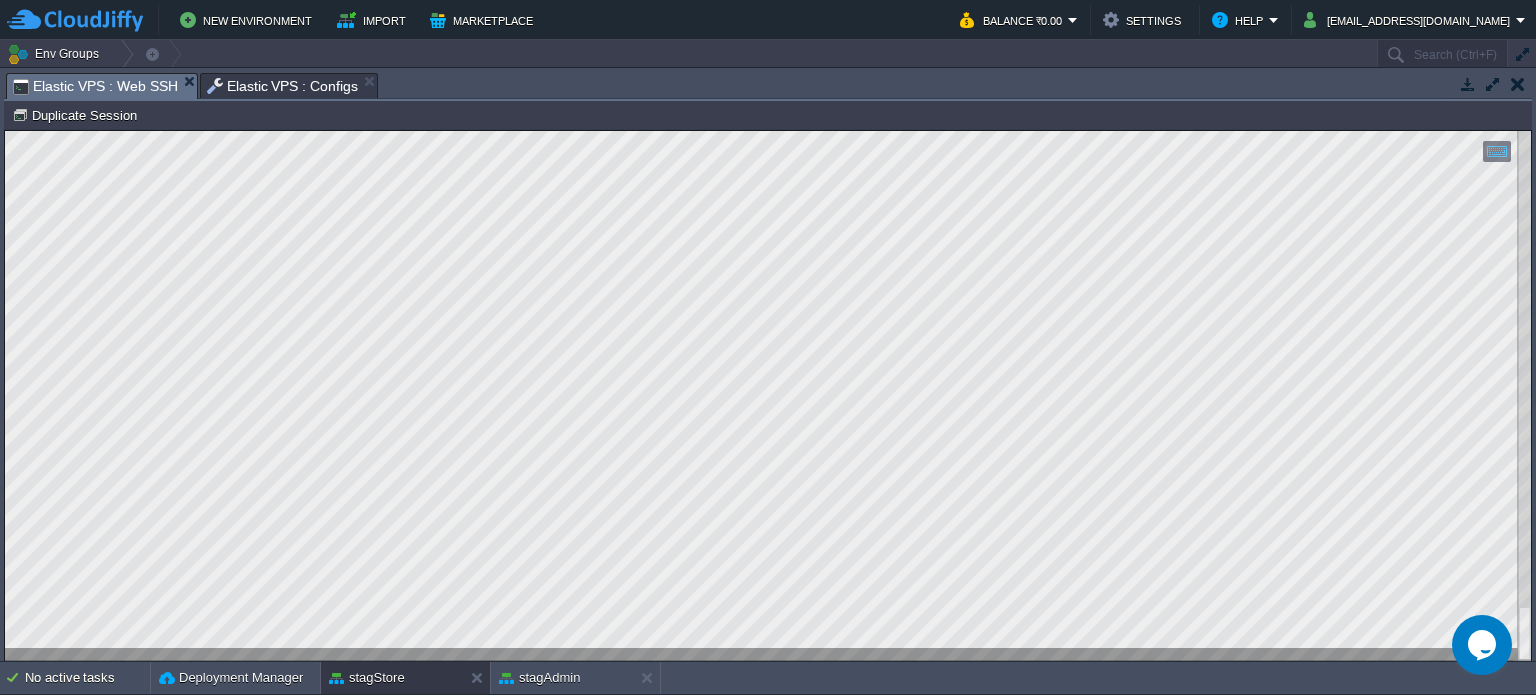 click on "Tasks Activity Log Archive Git / SVN Elastic VPS : Web SSH Elastic VPS : Web SSH Elastic VPS : Configs" at bounding box center [2504, 85] 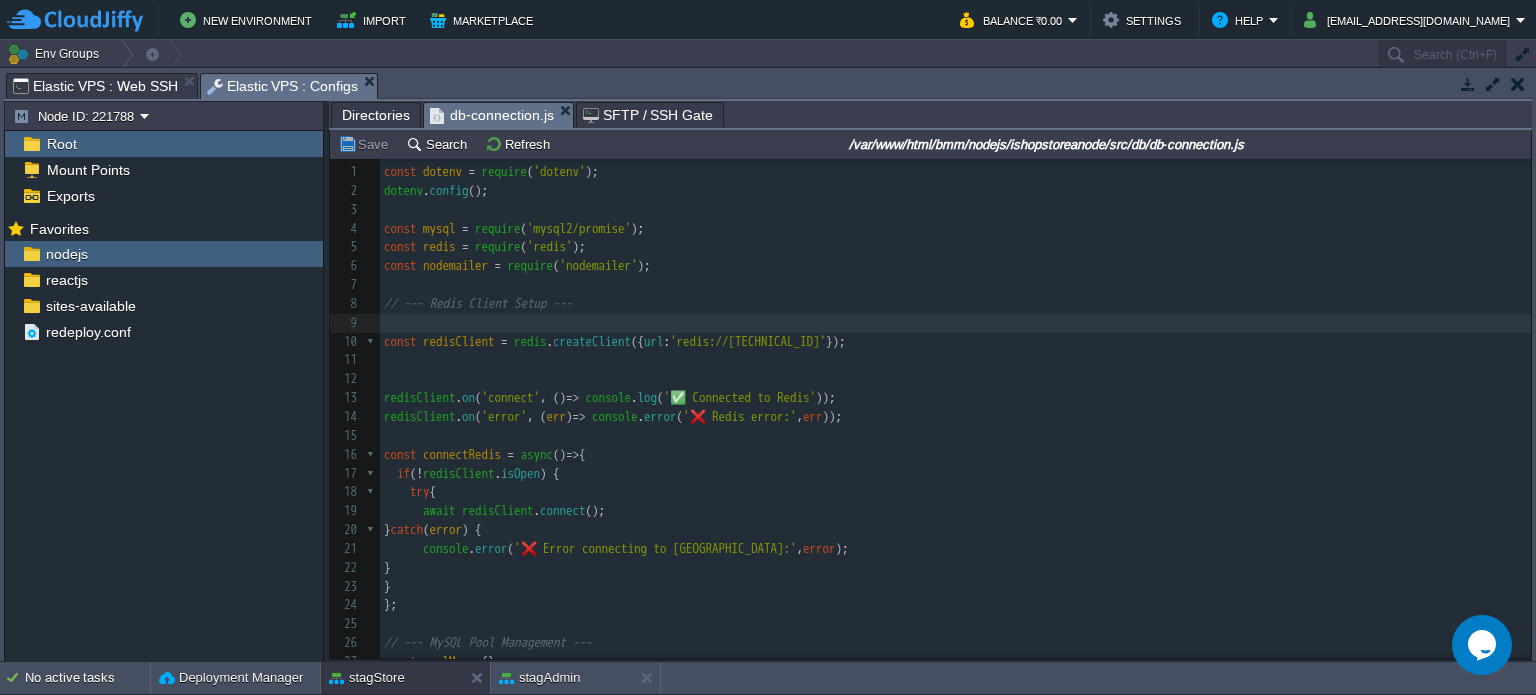 scroll, scrollTop: 436, scrollLeft: 0, axis: vertical 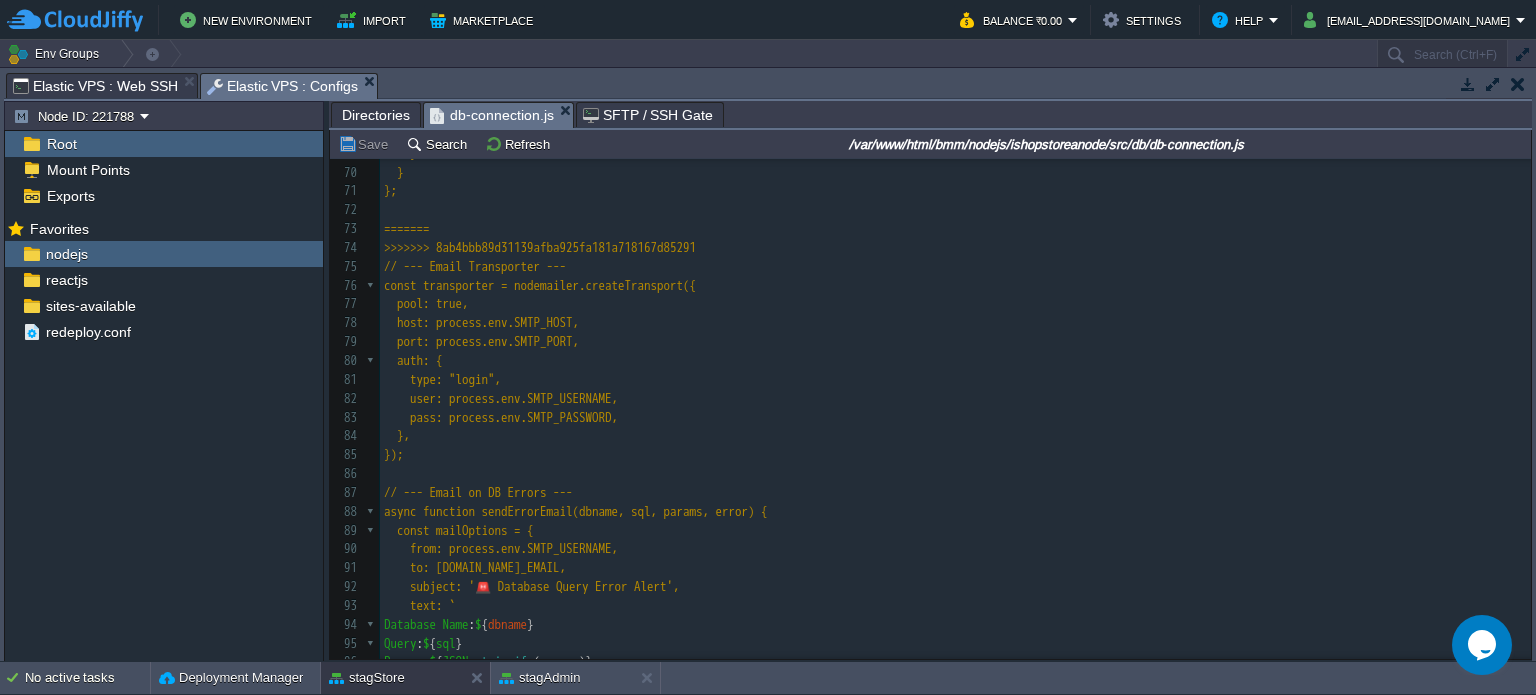 click on "}," at bounding box center (955, 436) 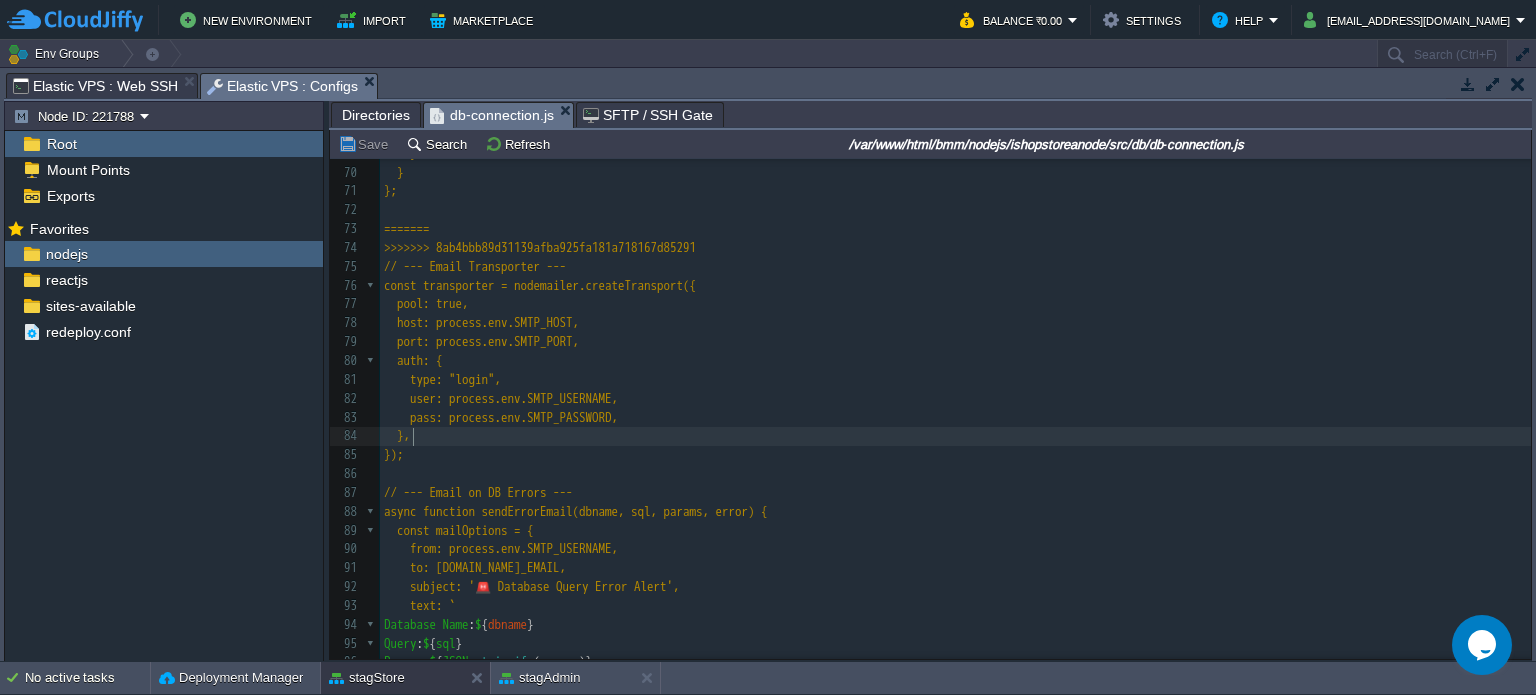 type on "-" 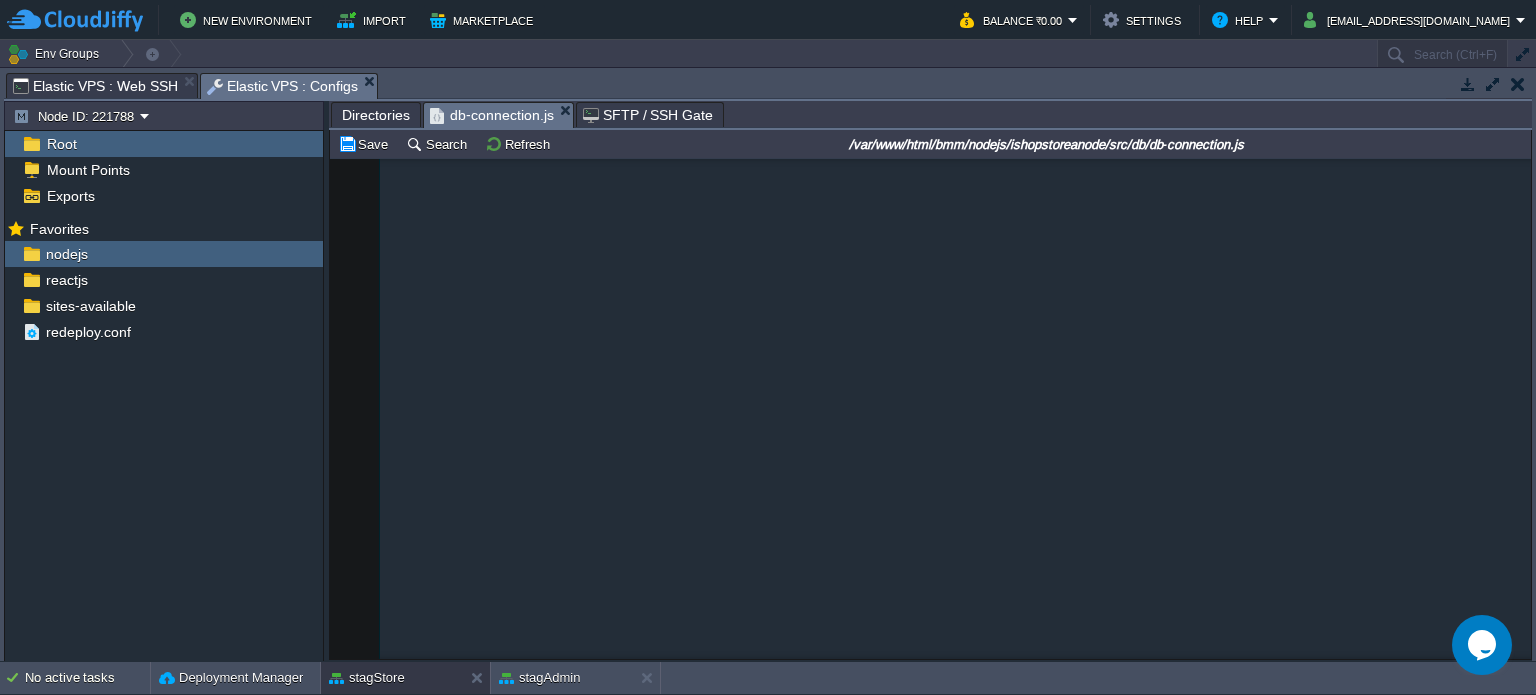 scroll, scrollTop: 3072, scrollLeft: 0, axis: vertical 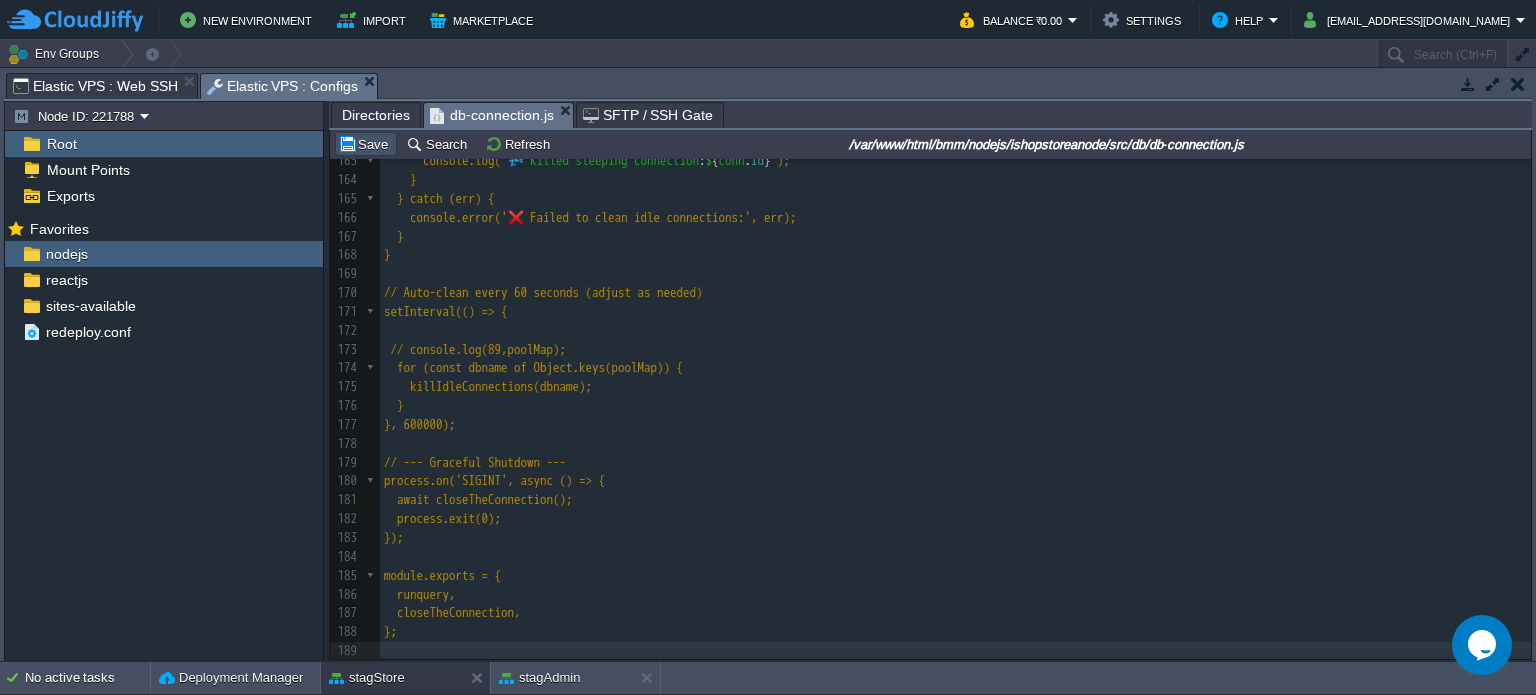 click on "Save" at bounding box center (366, 144) 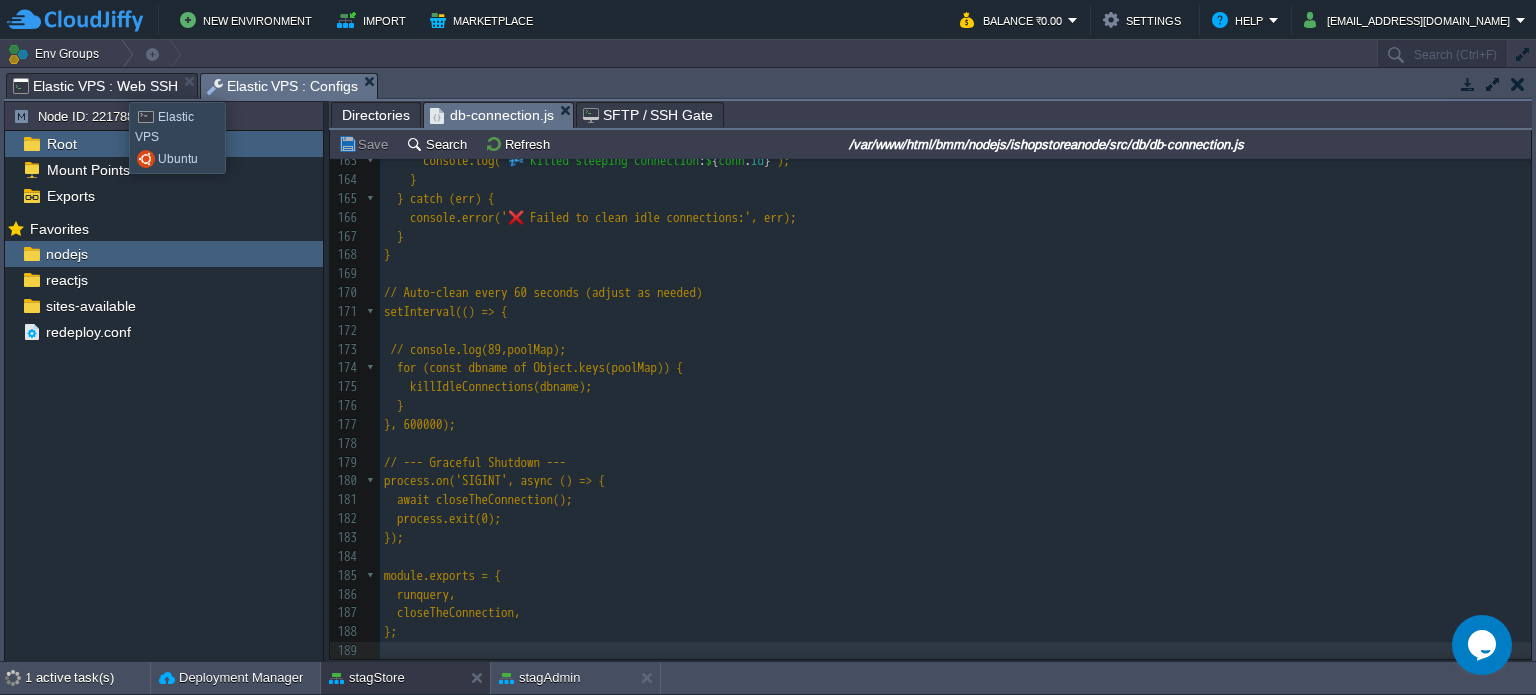 click on "Elastic VPS : Web SSH" at bounding box center (95, 86) 